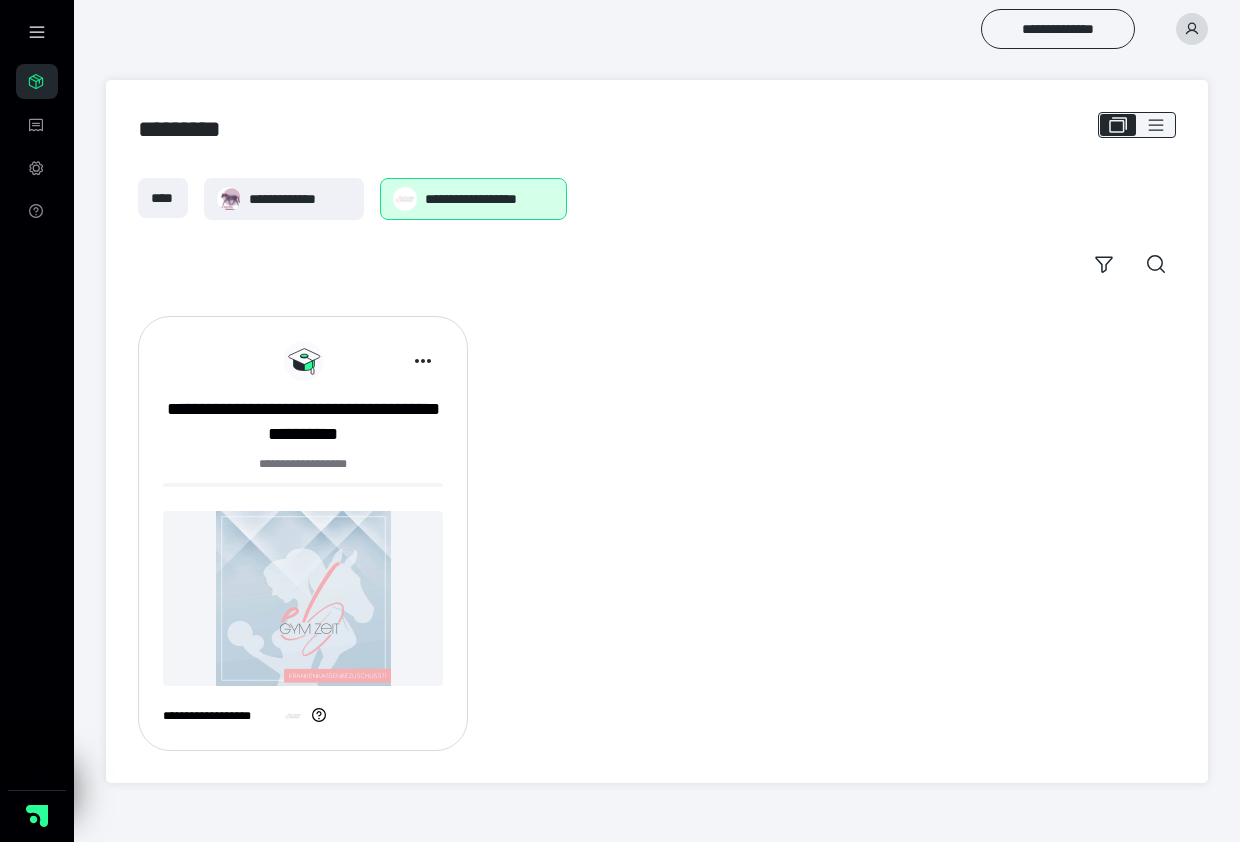 scroll, scrollTop: 0, scrollLeft: 0, axis: both 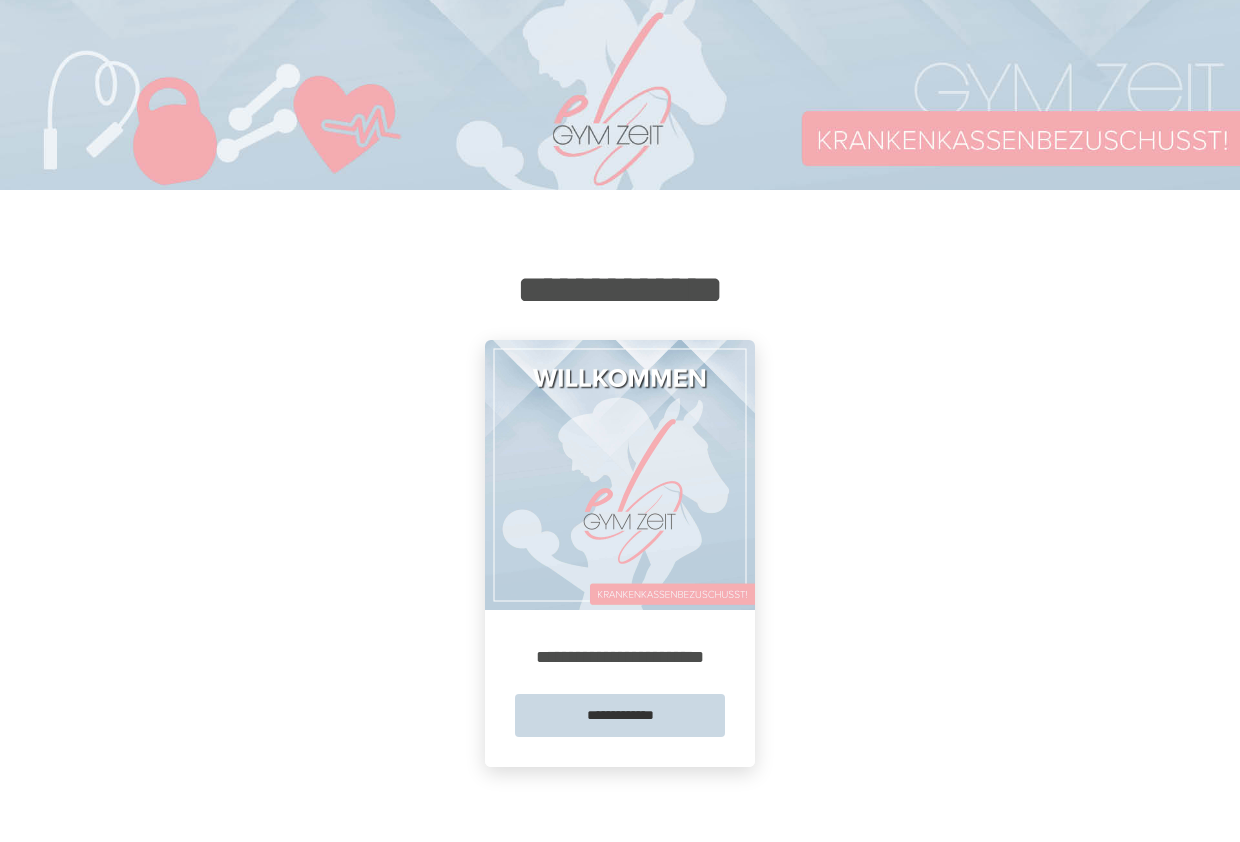 click on "**********" at bounding box center (620, 715) 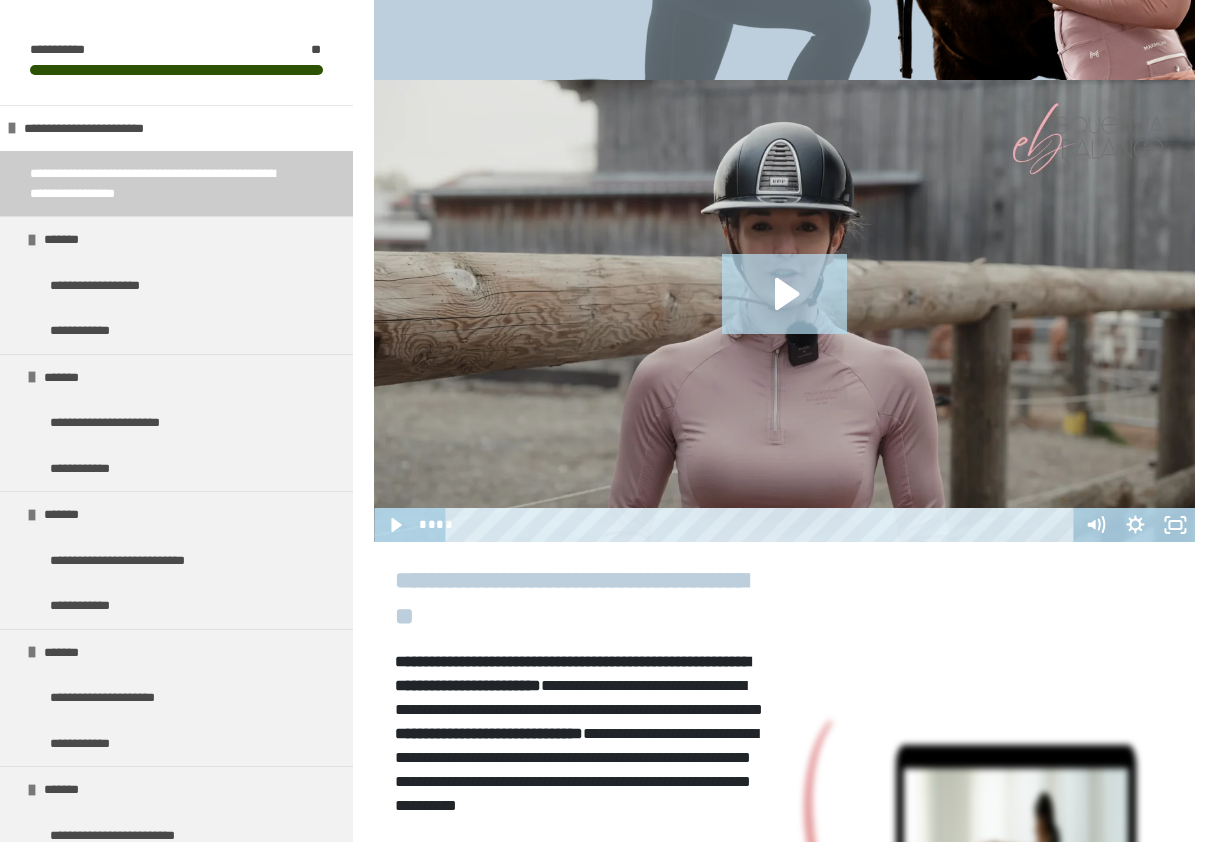 scroll, scrollTop: 786, scrollLeft: 0, axis: vertical 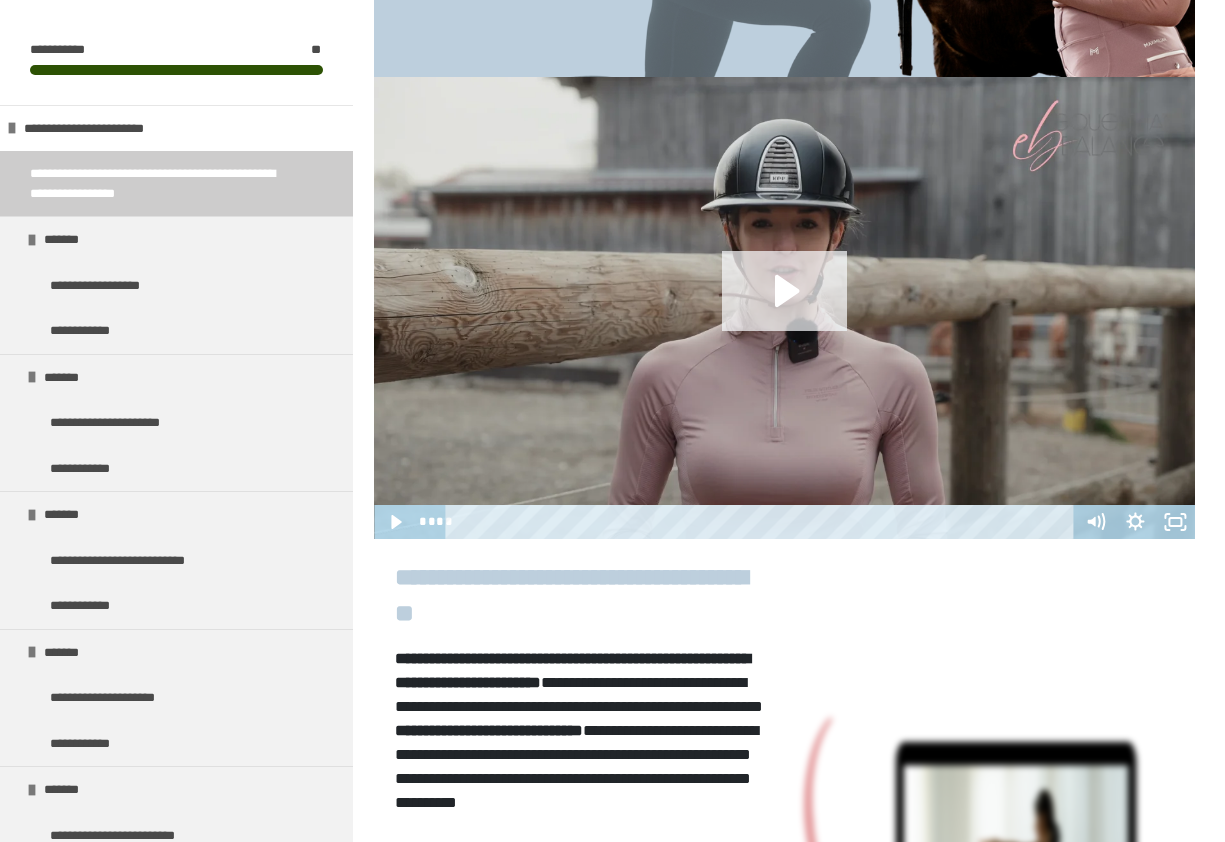 click 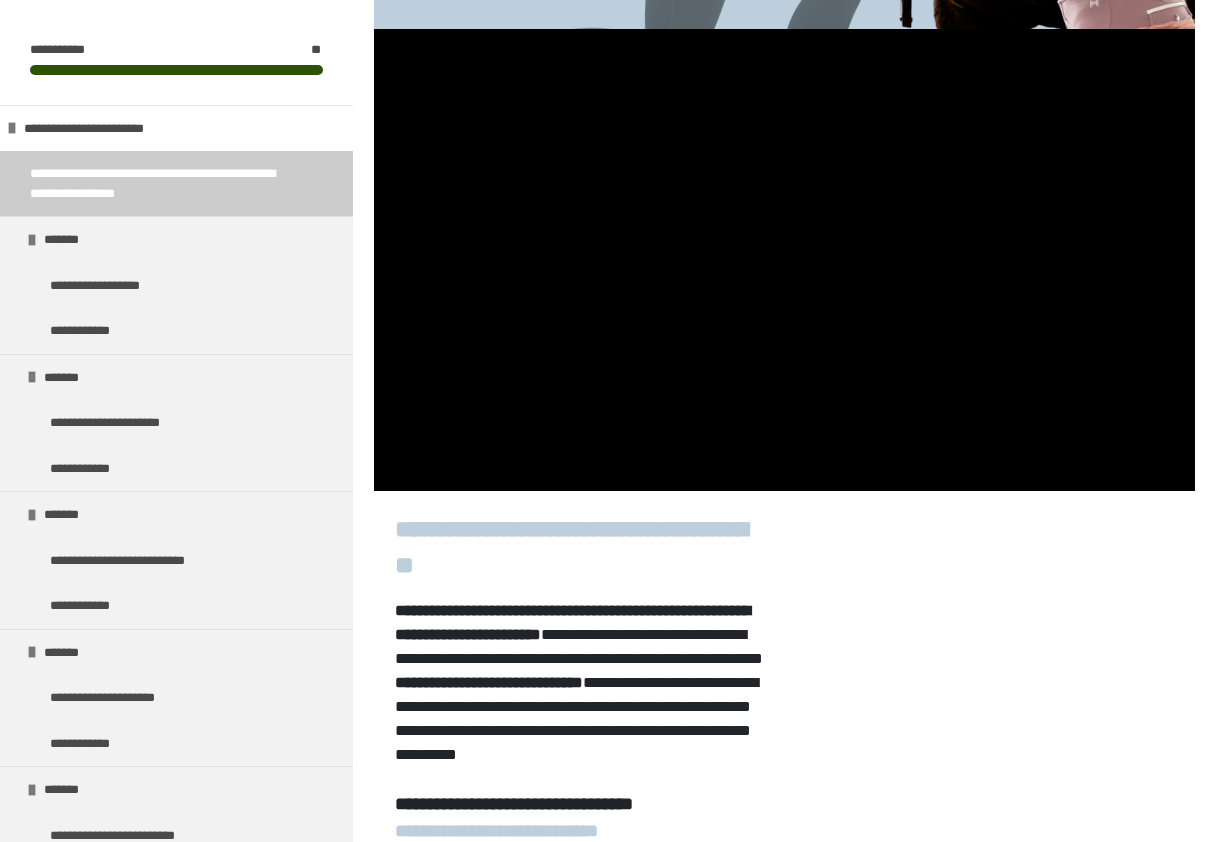scroll, scrollTop: 826, scrollLeft: 0, axis: vertical 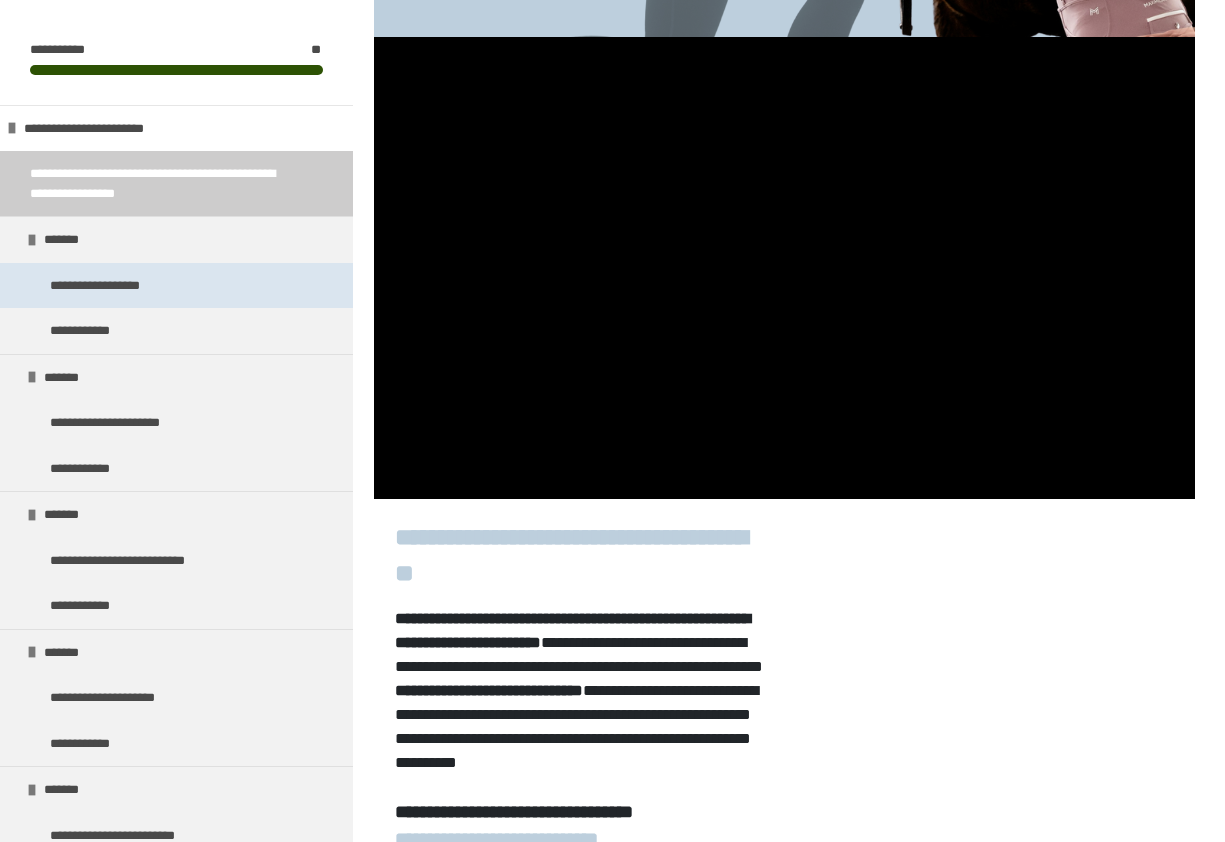 click on "**********" at bounding box center [109, 286] 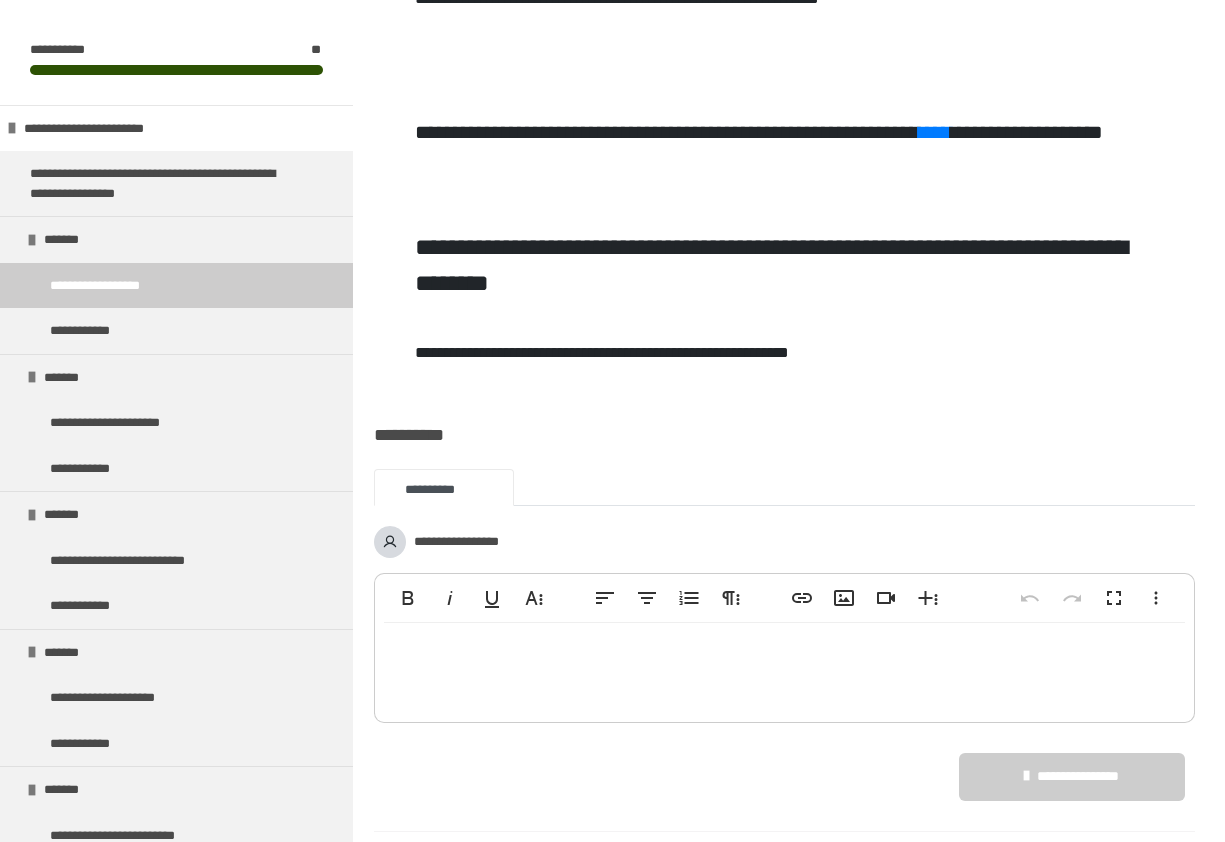 scroll, scrollTop: 2922, scrollLeft: 0, axis: vertical 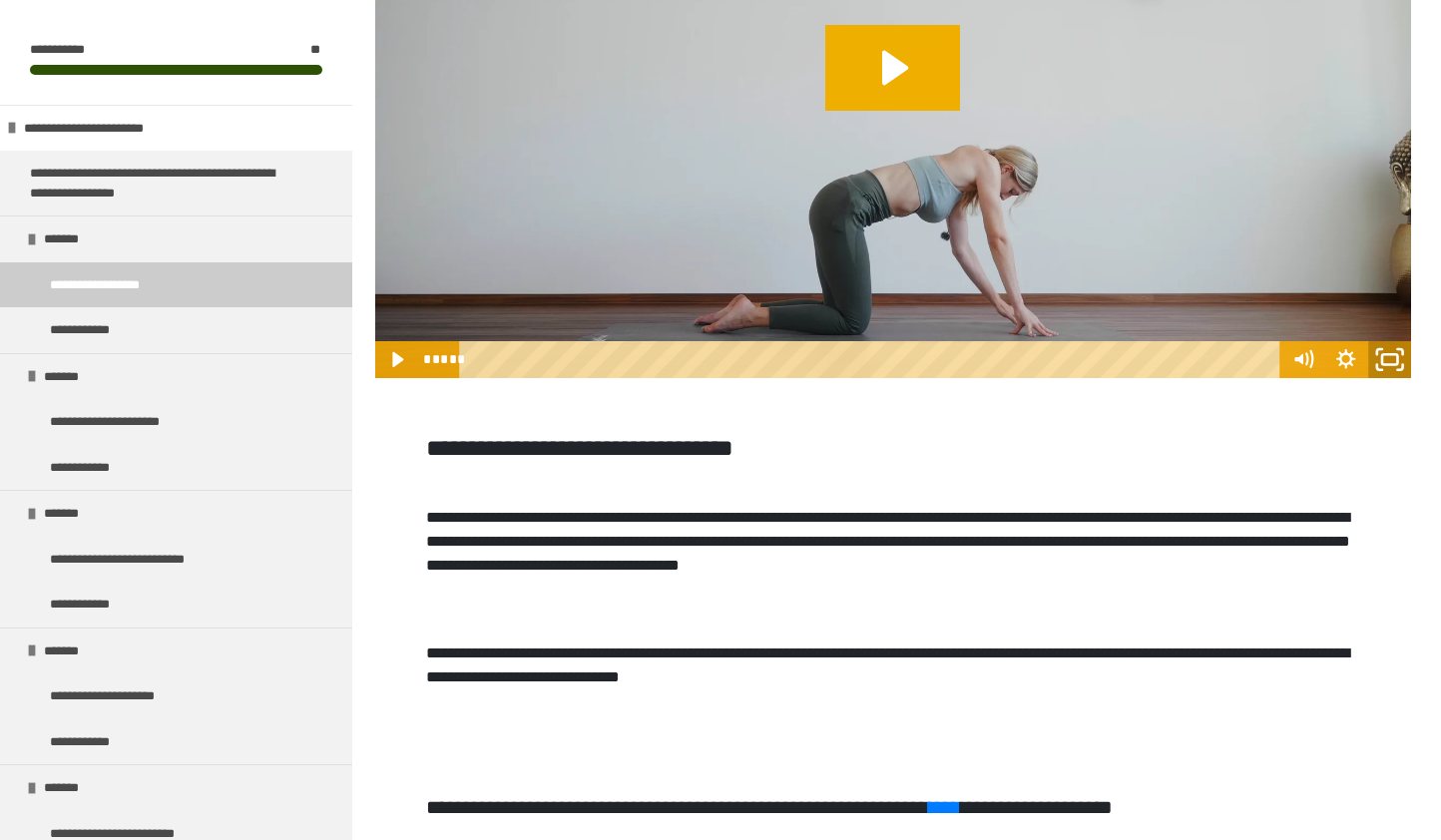 click 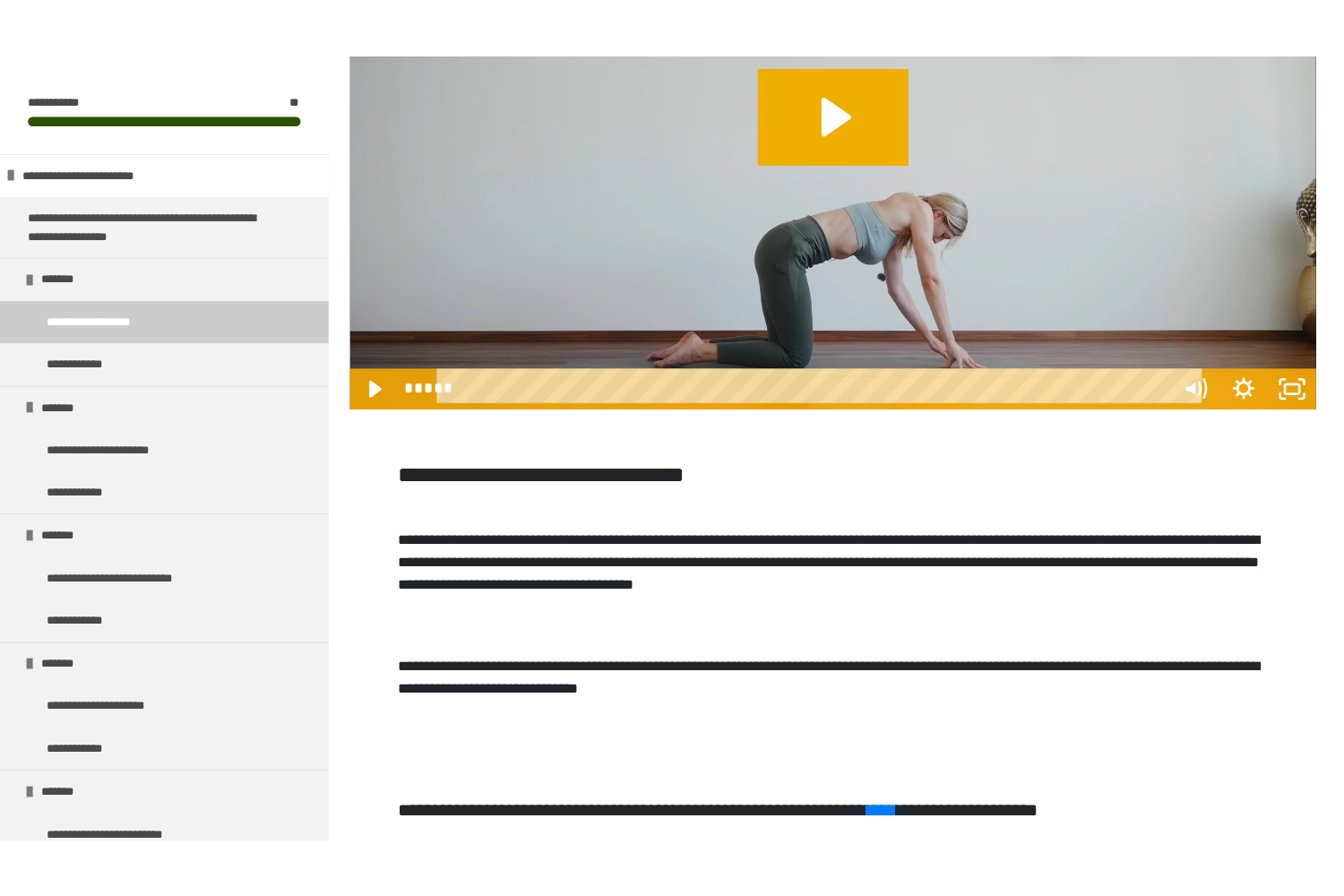 scroll, scrollTop: 2069, scrollLeft: 0, axis: vertical 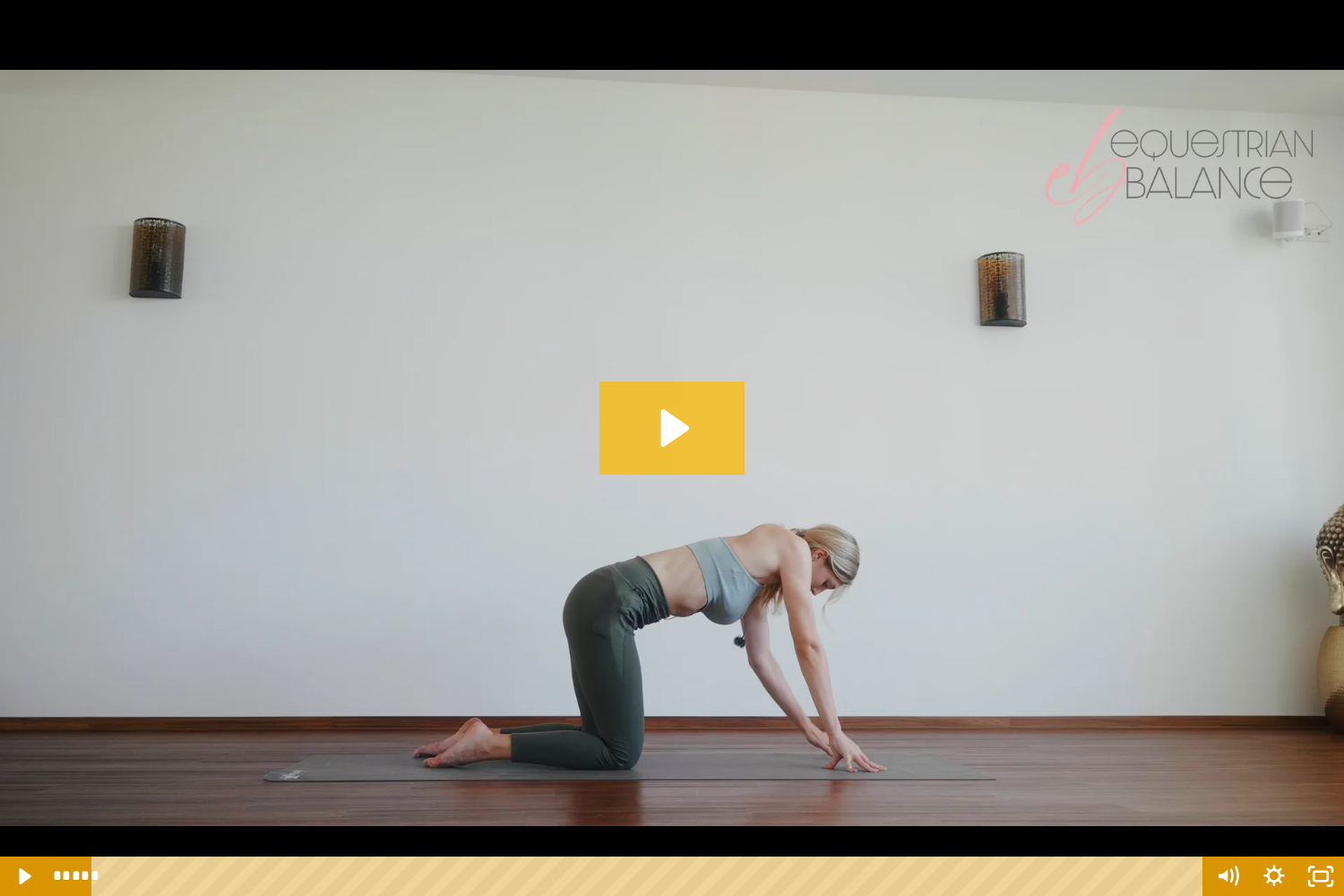 click 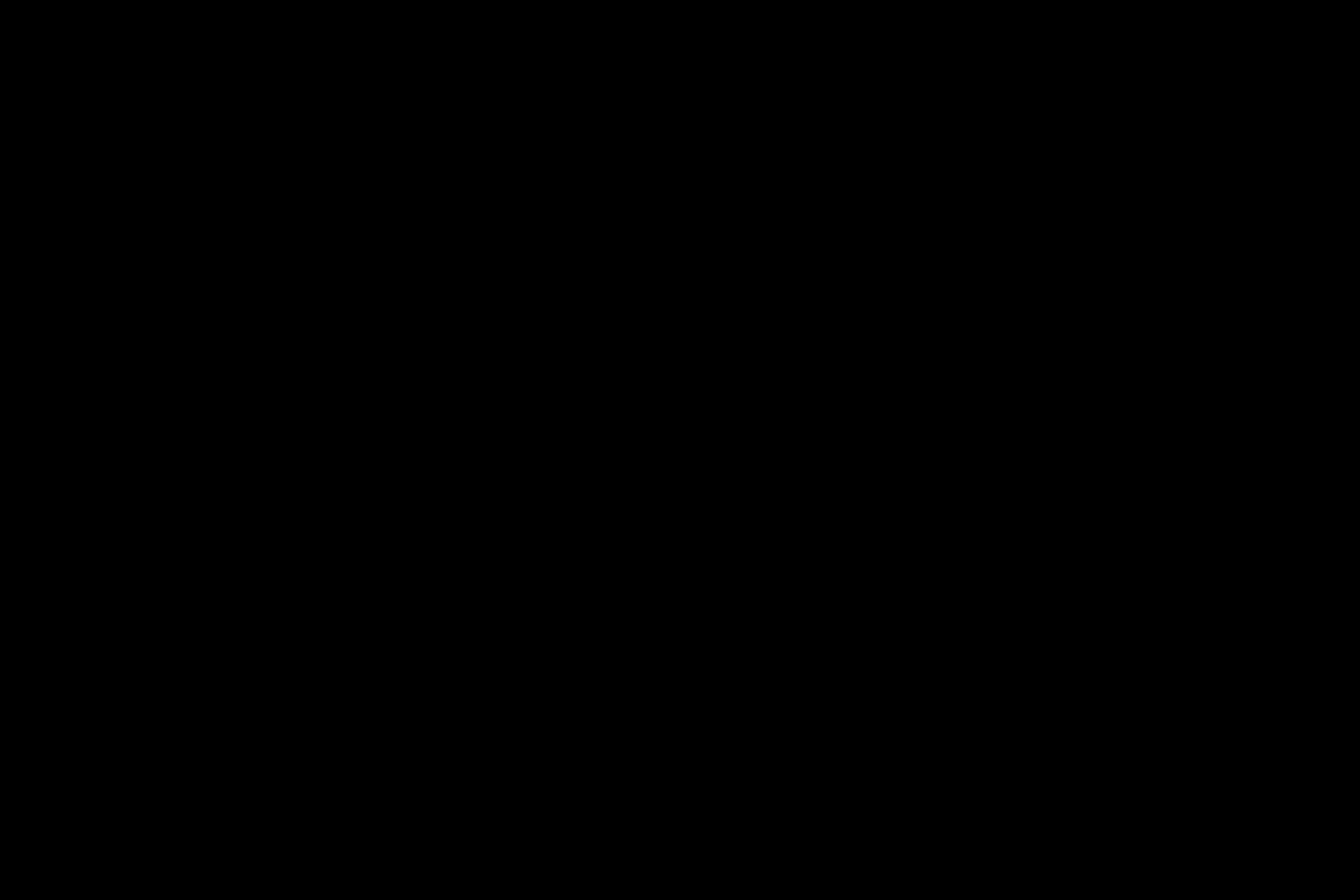 click at bounding box center (672, 448) 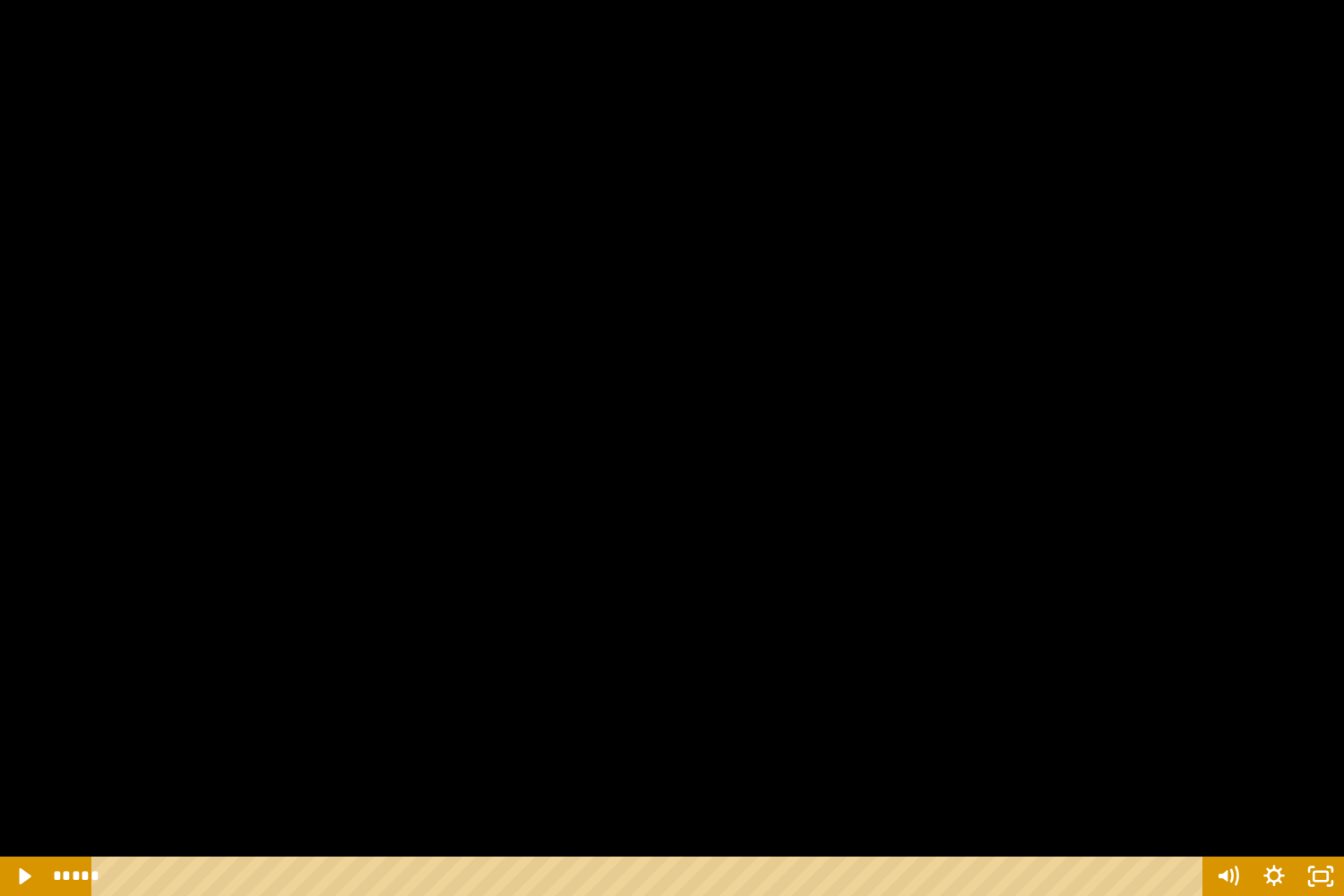 click at bounding box center [672, 448] 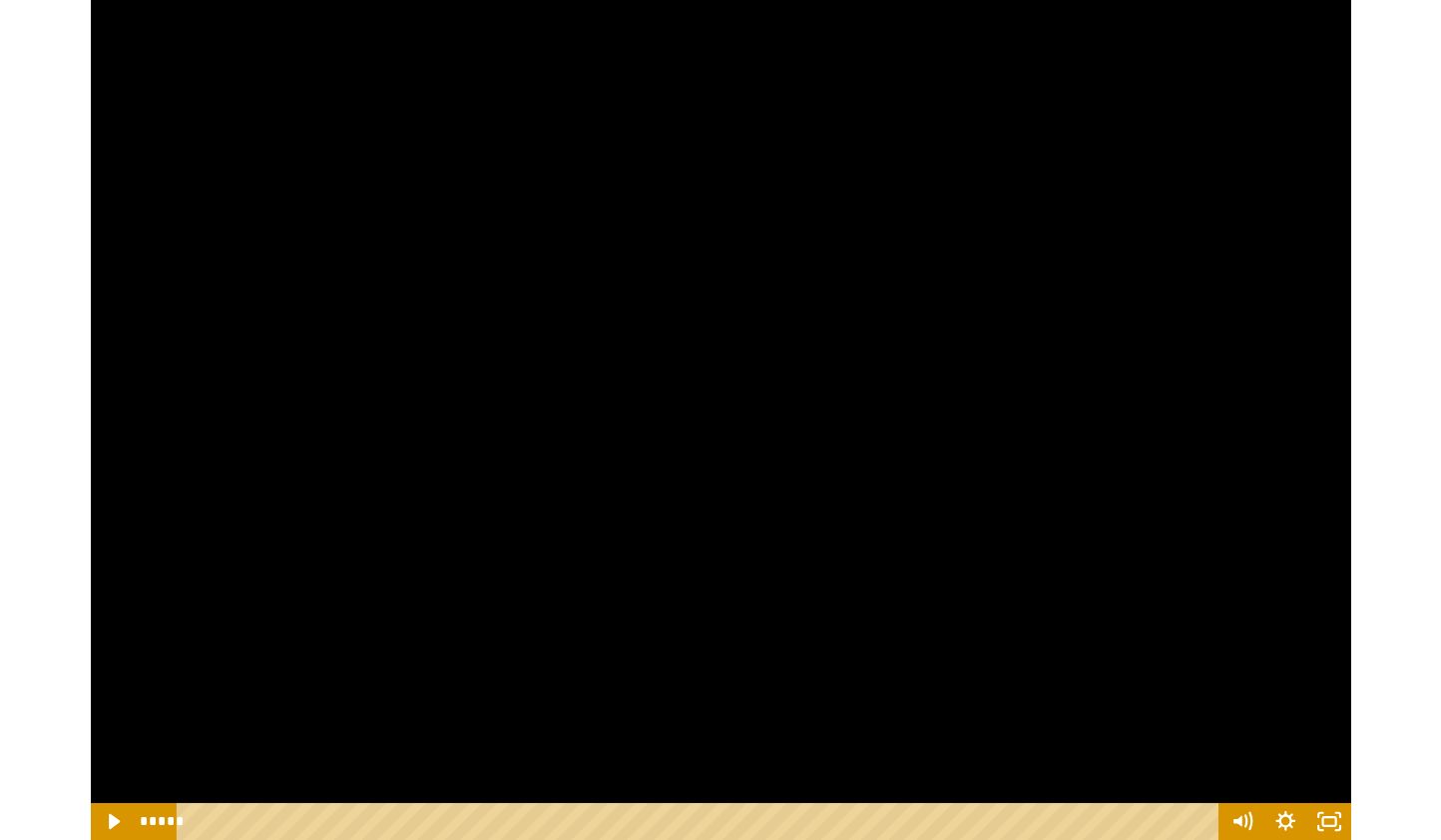 scroll, scrollTop: 2300, scrollLeft: 0, axis: vertical 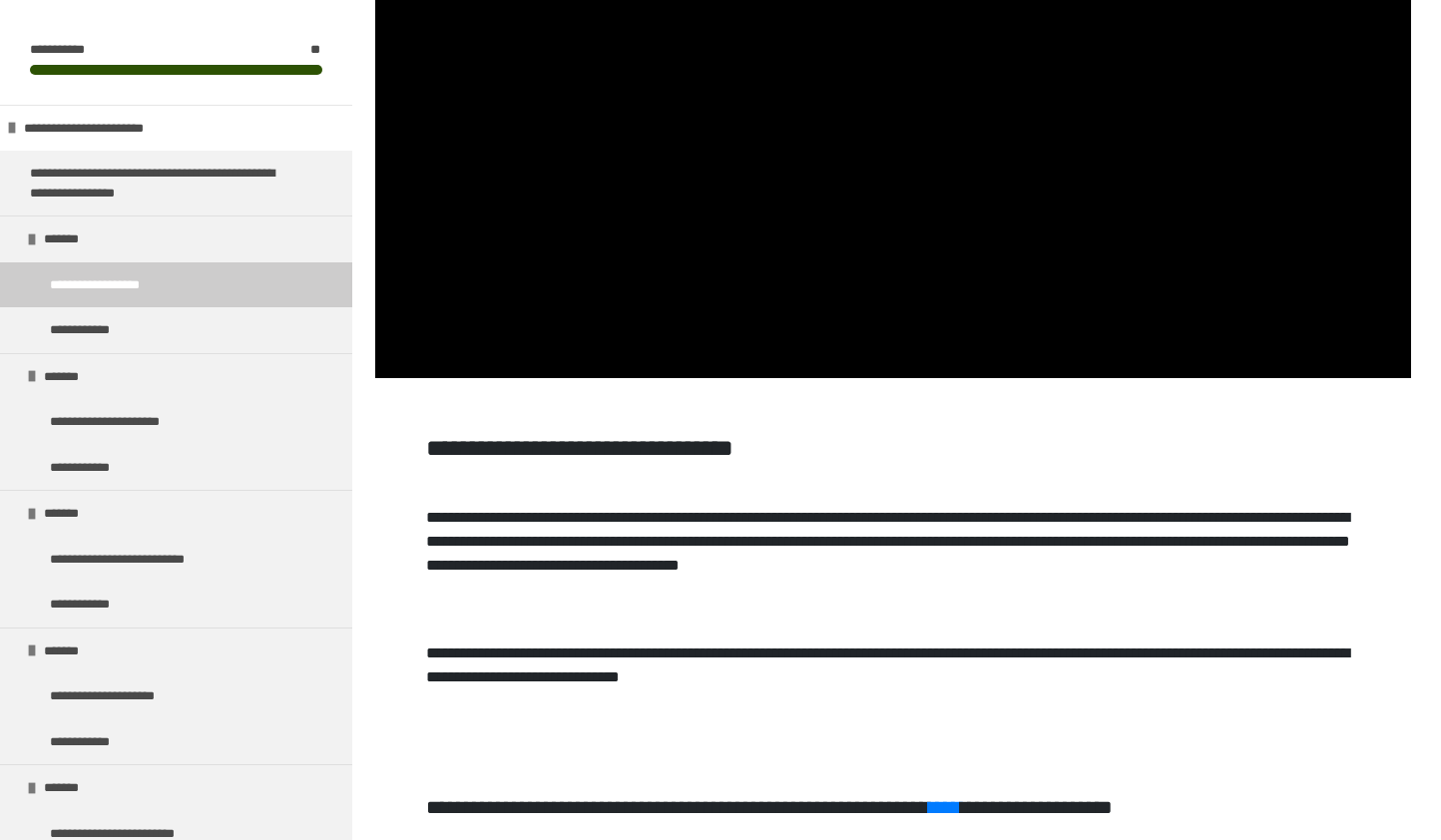 click on "**********" at bounding box center [720, 5654] 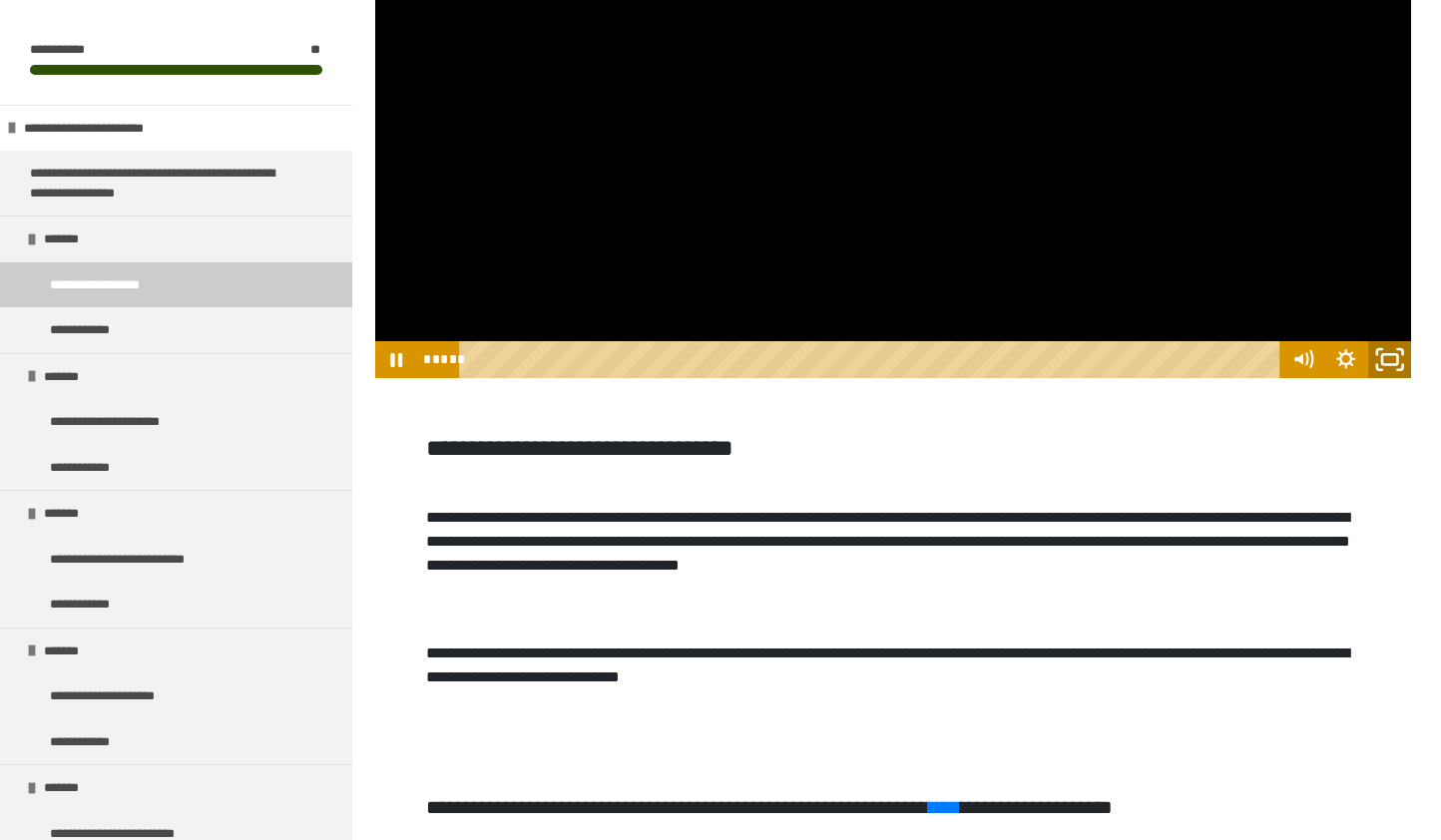 click 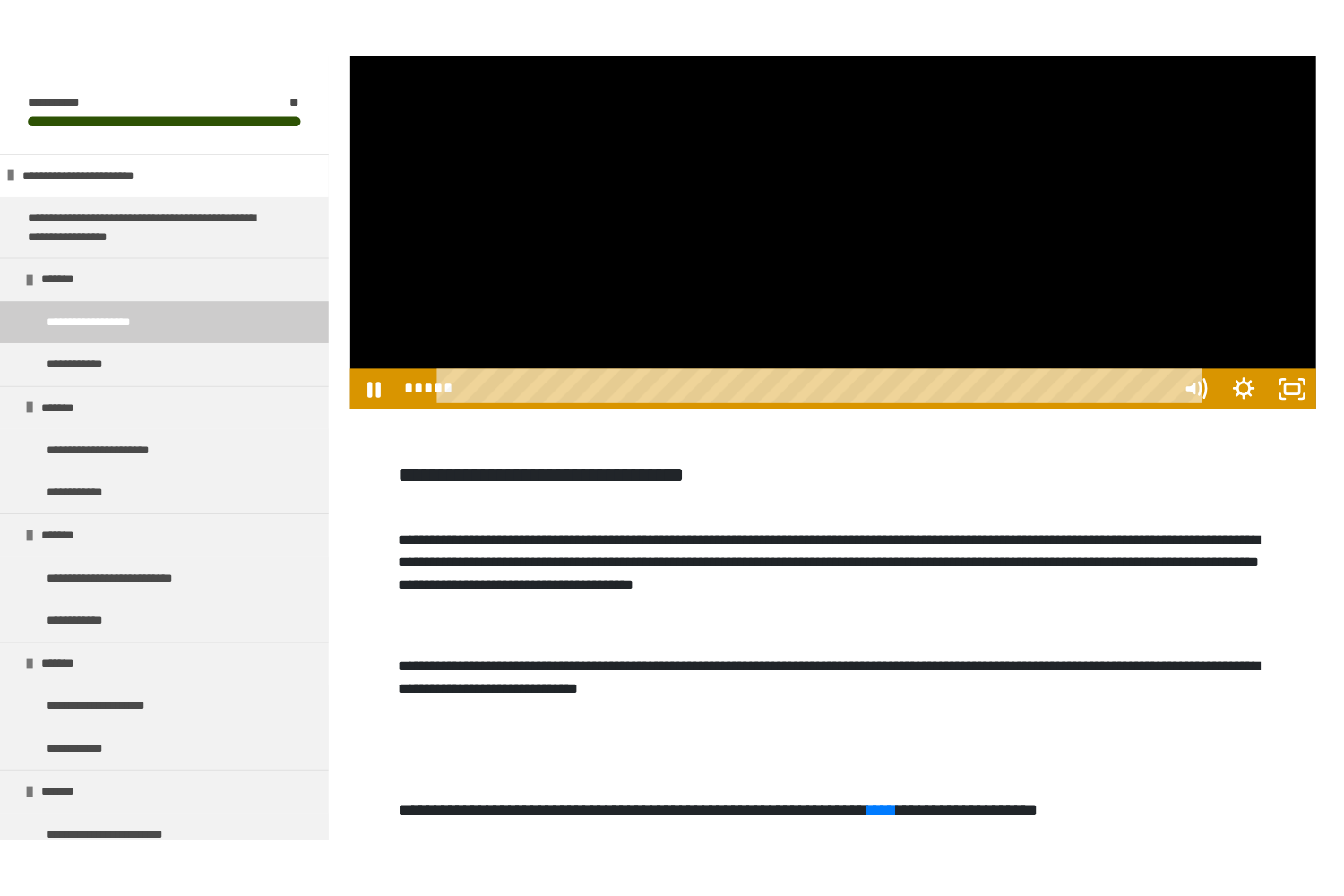scroll, scrollTop: 2070, scrollLeft: 0, axis: vertical 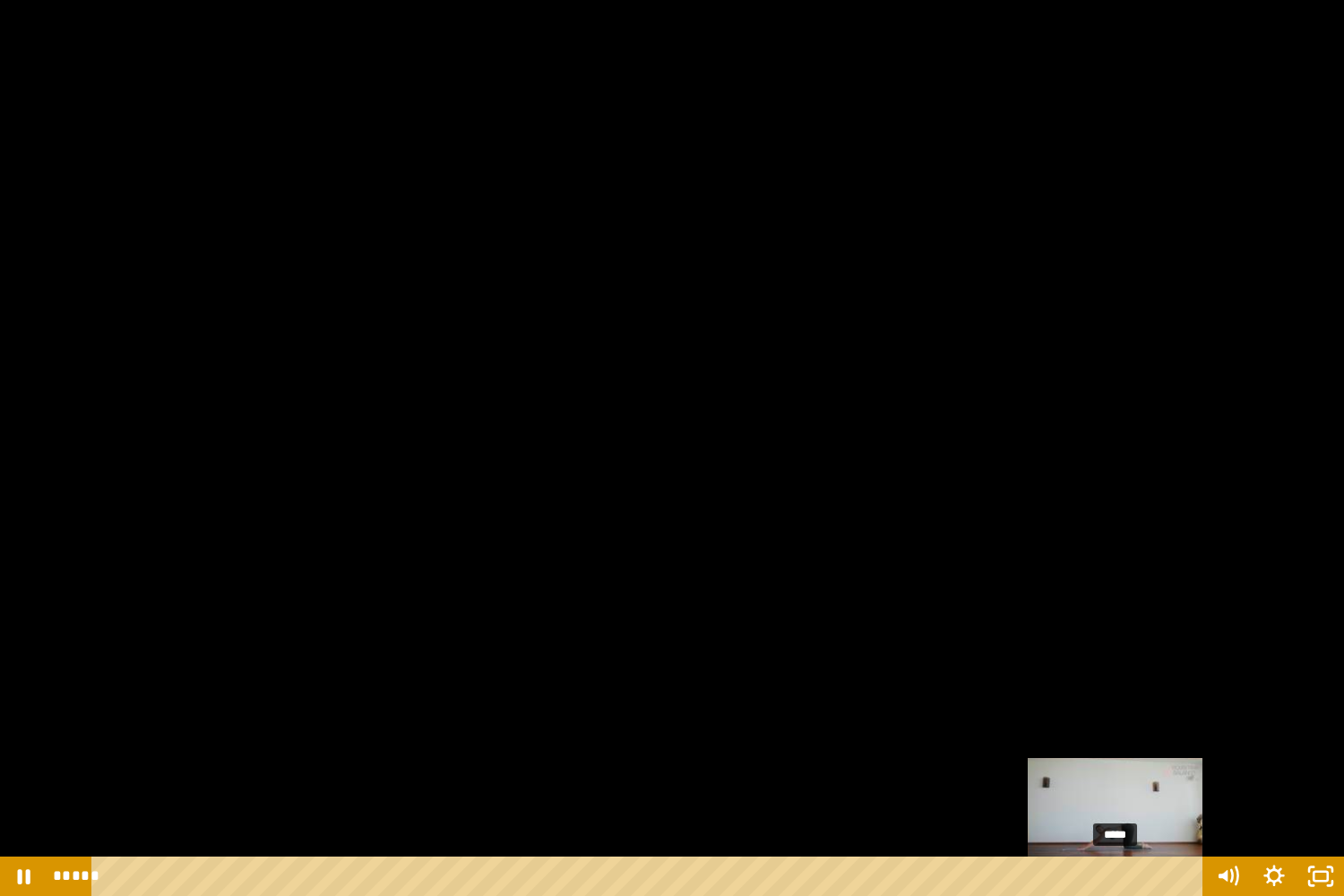 click on "*****" at bounding box center (650, 876) 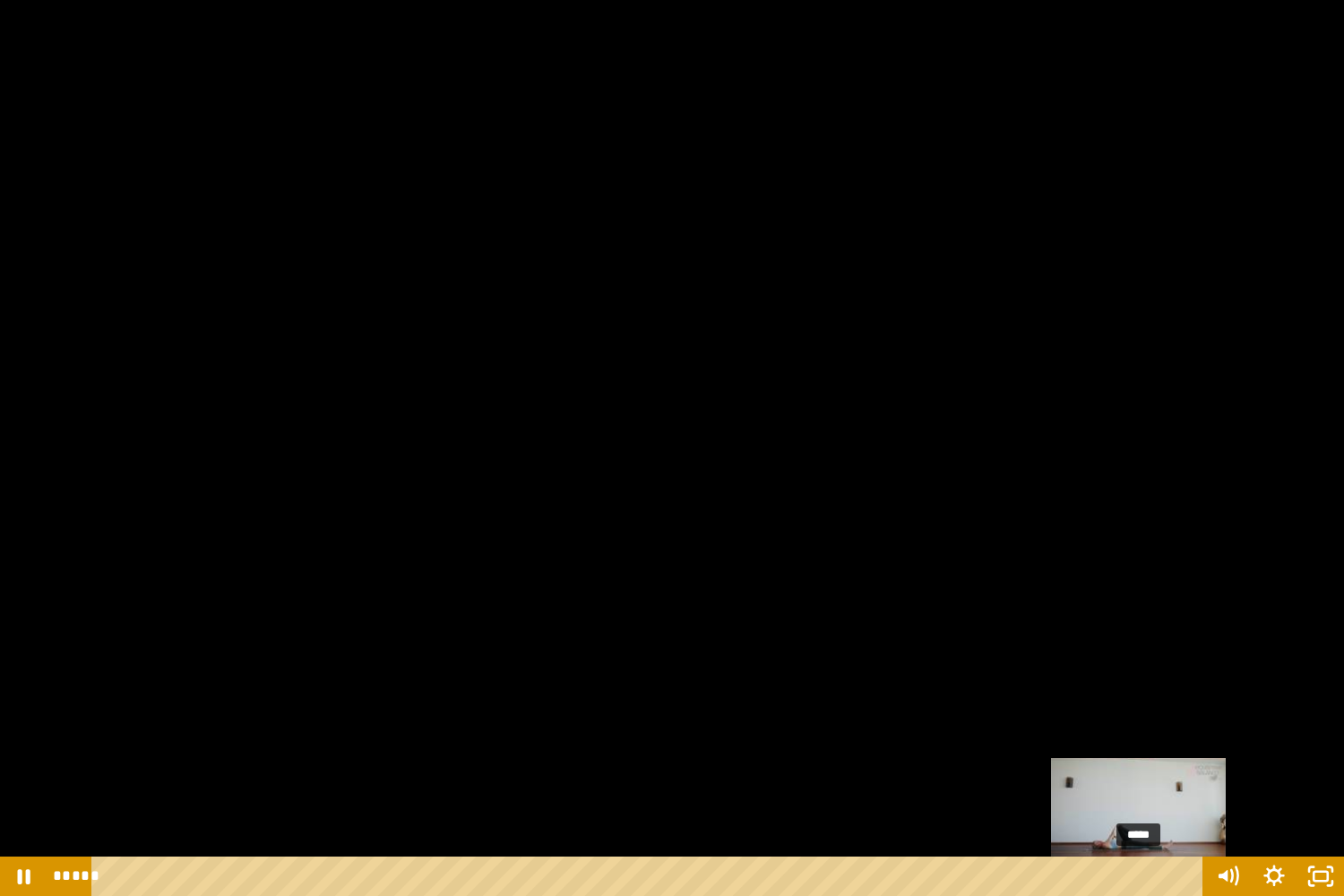 click on "*****" at bounding box center [650, 876] 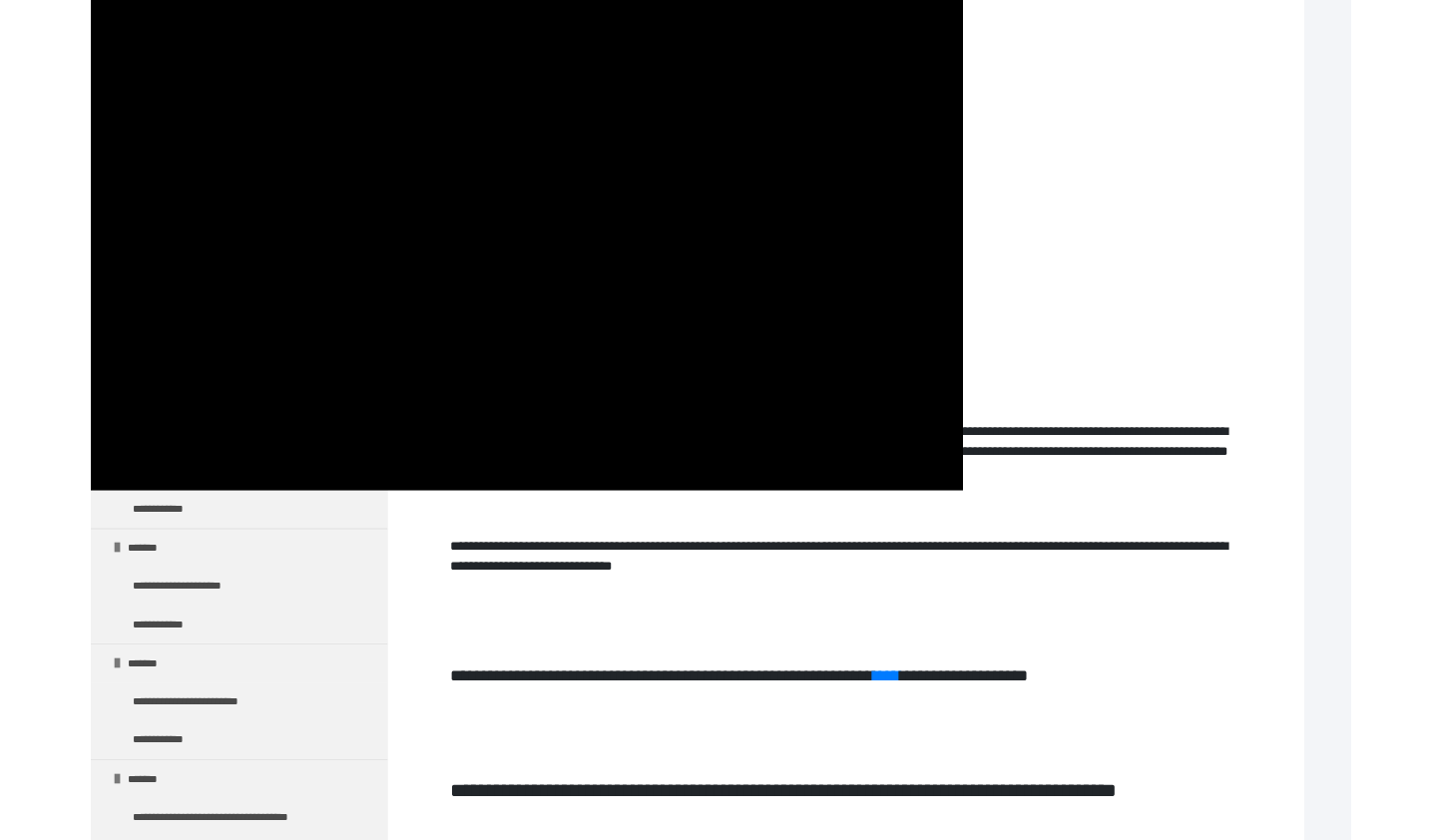 scroll, scrollTop: 2301, scrollLeft: 0, axis: vertical 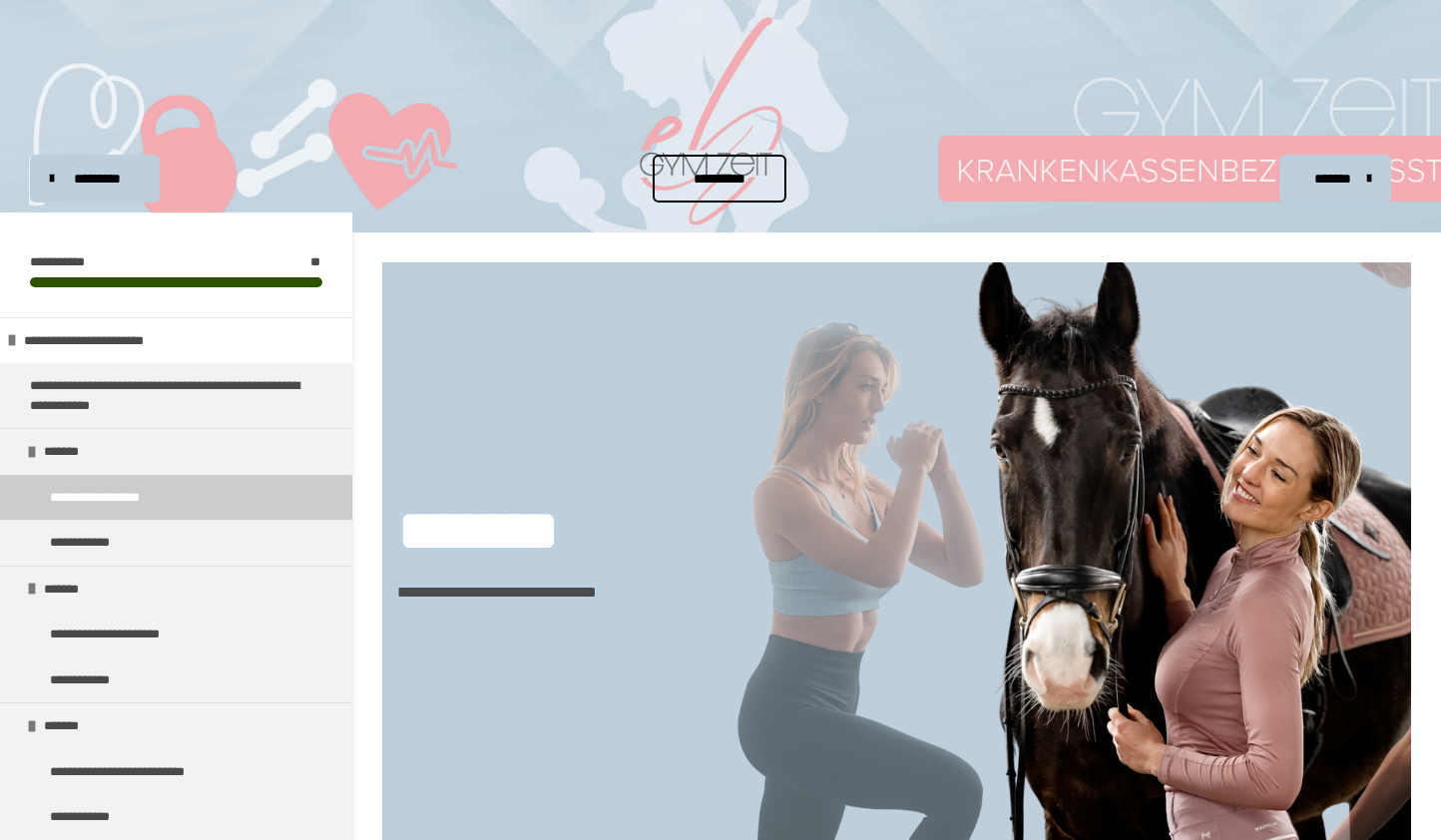 click on "*******" at bounding box center [1333, 179] 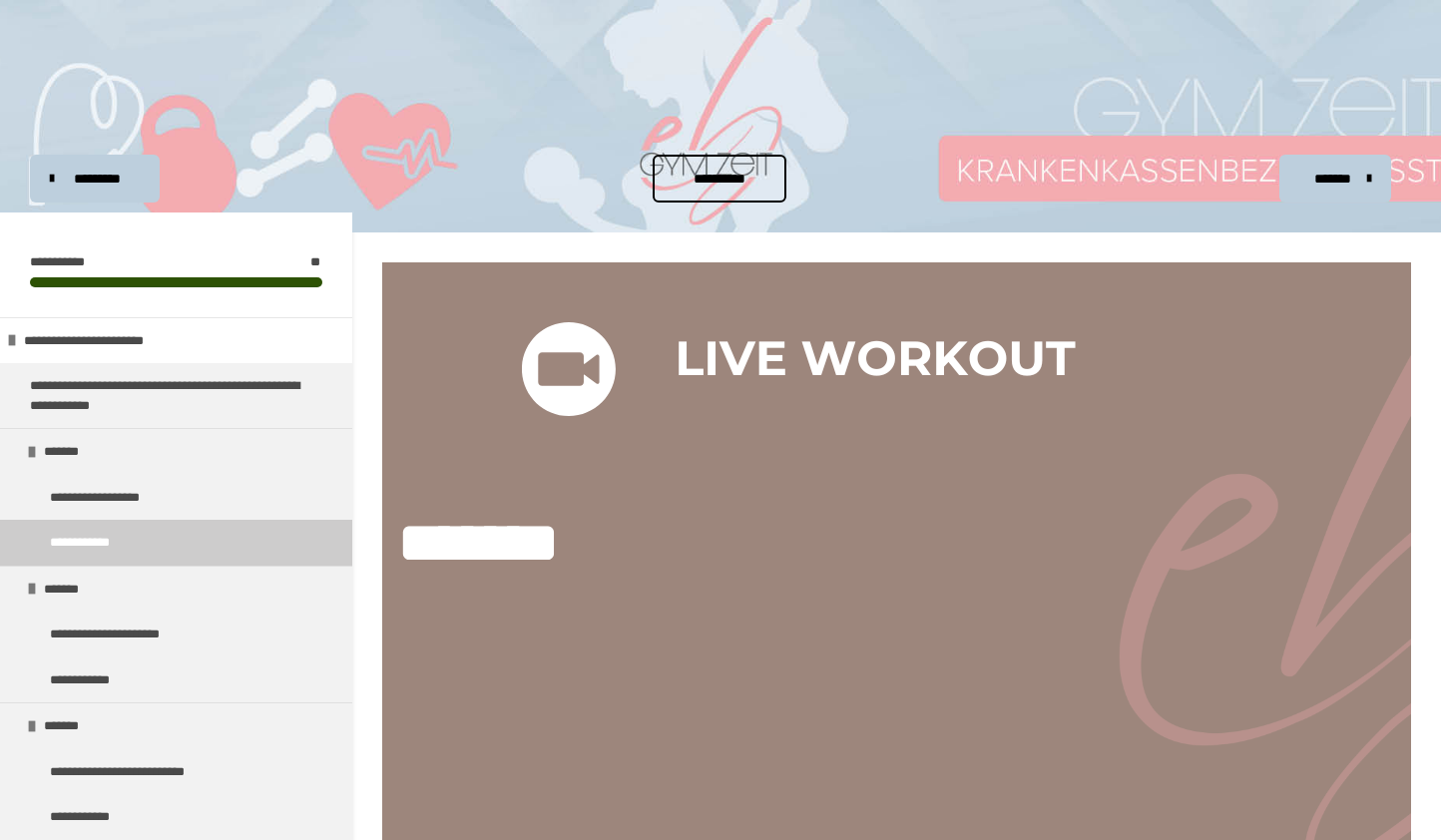 click on "**********" at bounding box center (176, 264) 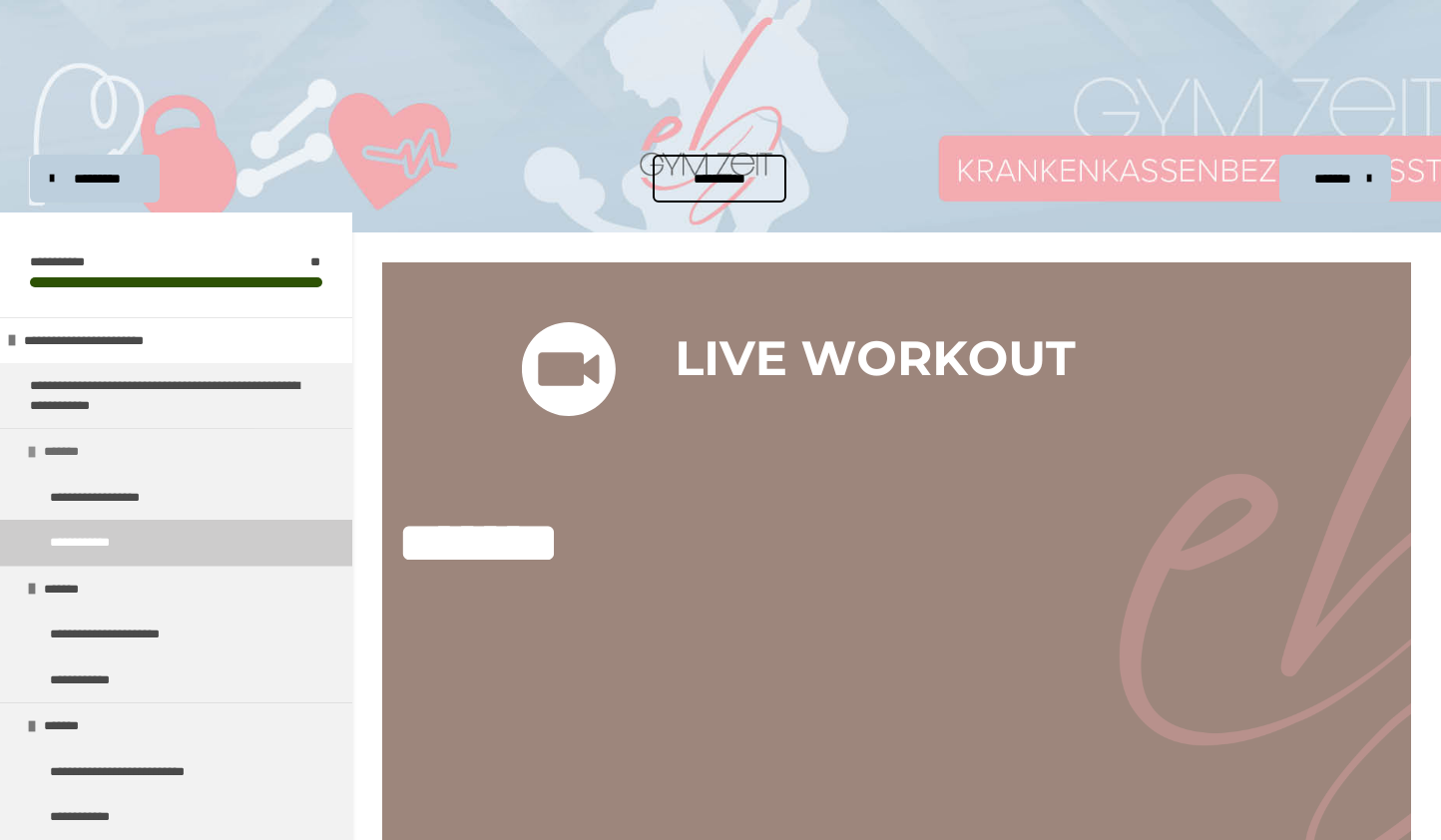 click on "*******" at bounding box center (176, 451) 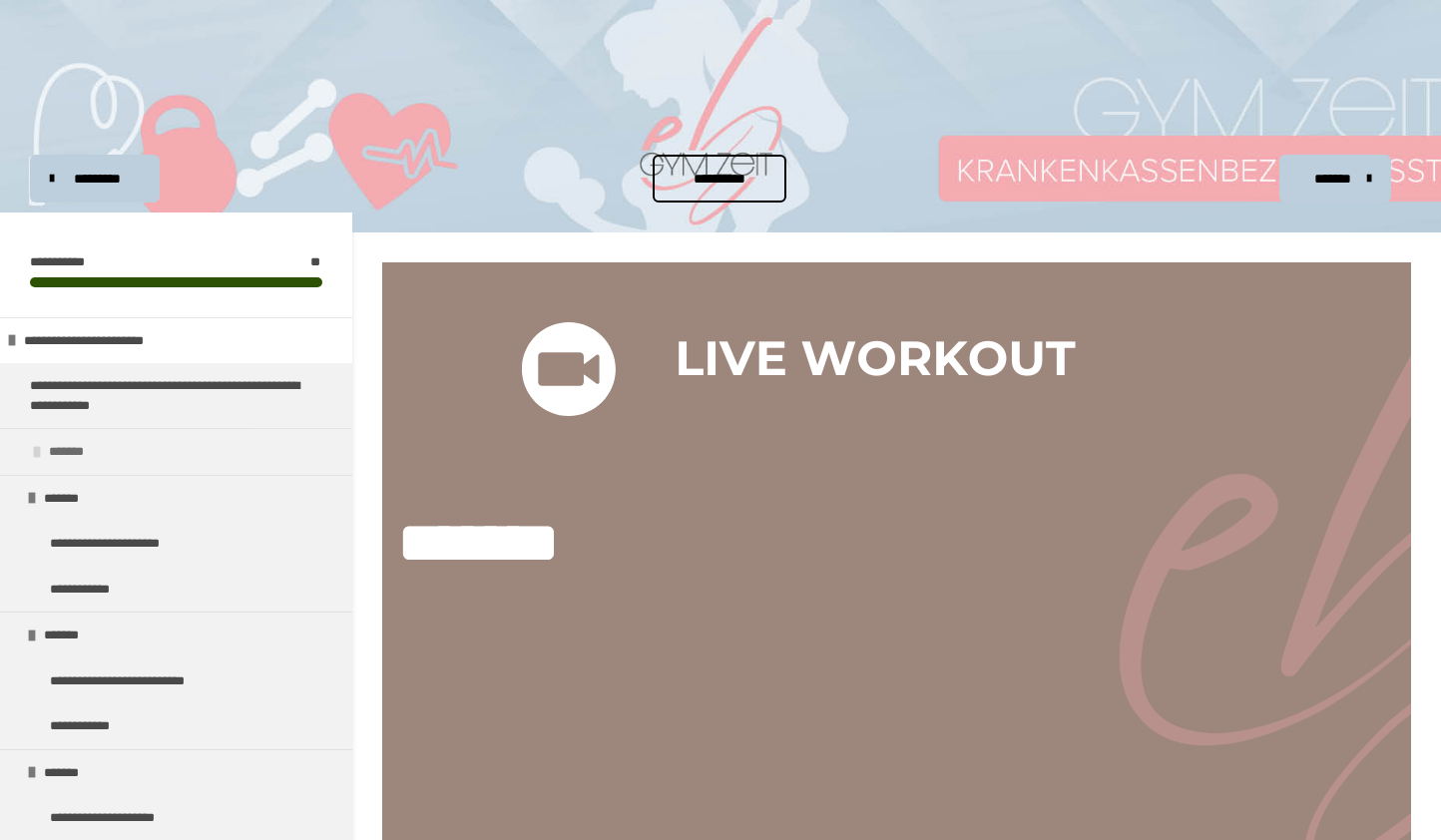 click on "*******" at bounding box center (176, 451) 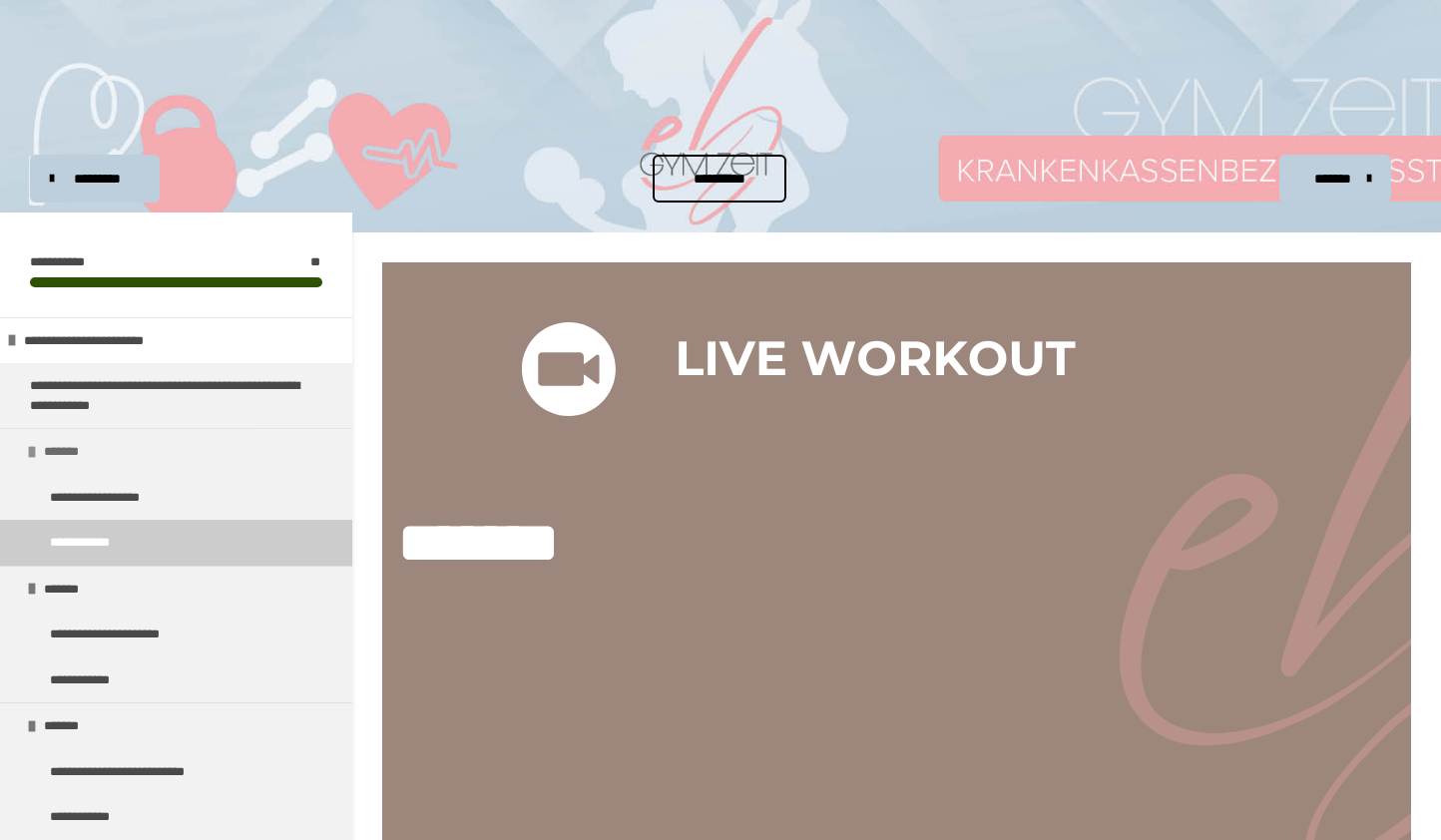 drag, startPoint x: 183, startPoint y: 512, endPoint x: 189, endPoint y: 464, distance: 48.373546 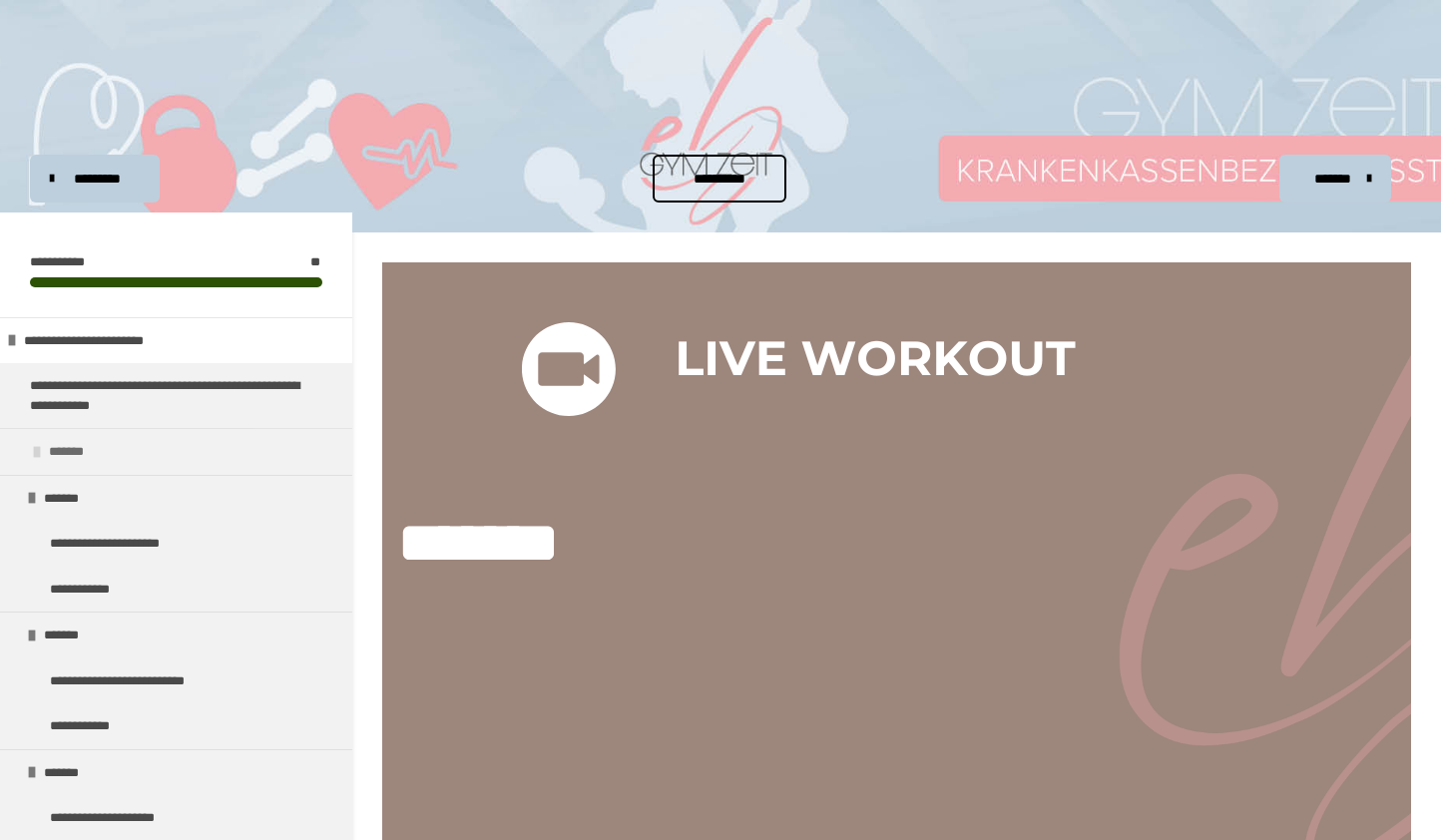 click on "*******" at bounding box center [176, 451] 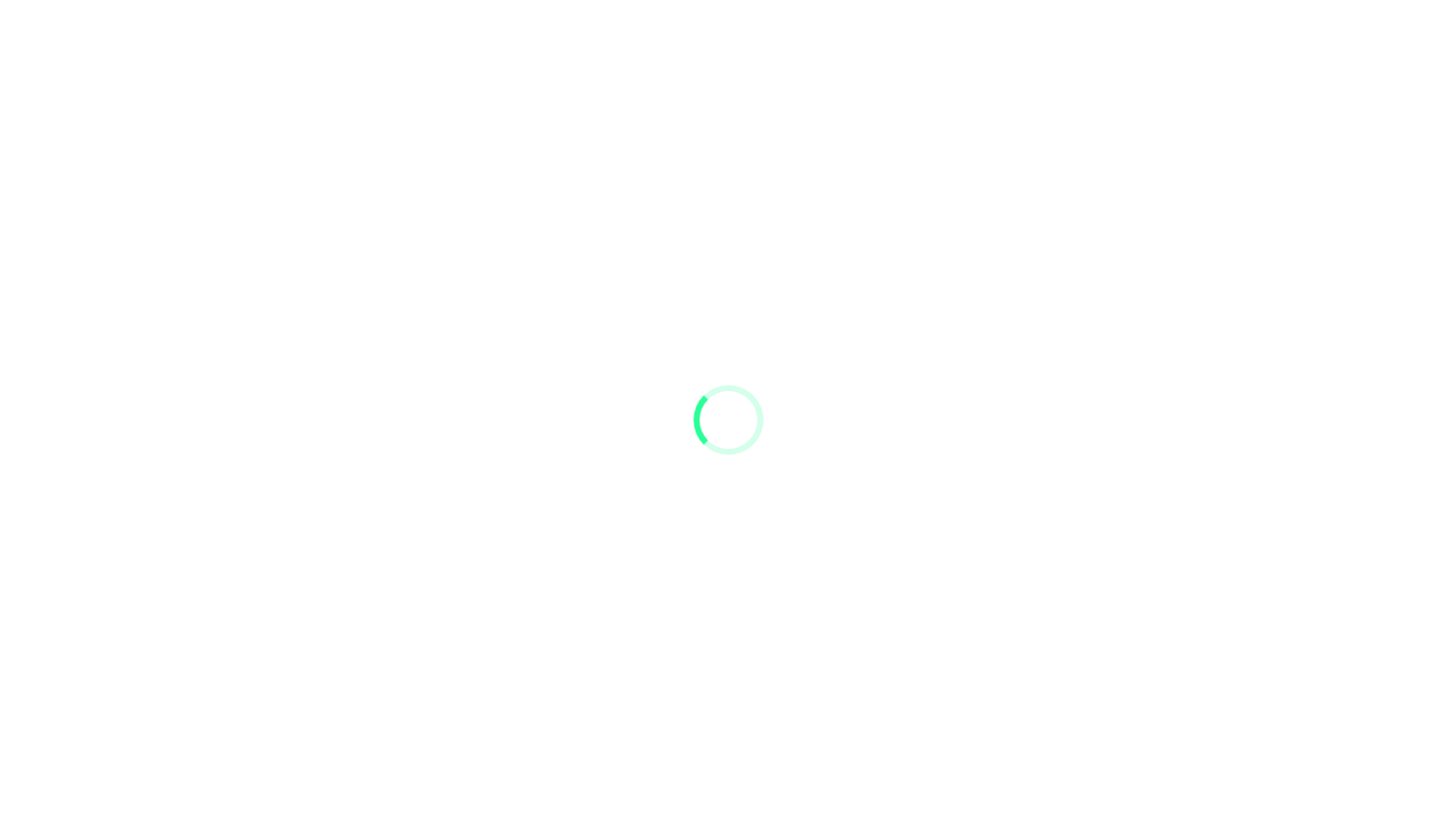 scroll, scrollTop: 0, scrollLeft: 0, axis: both 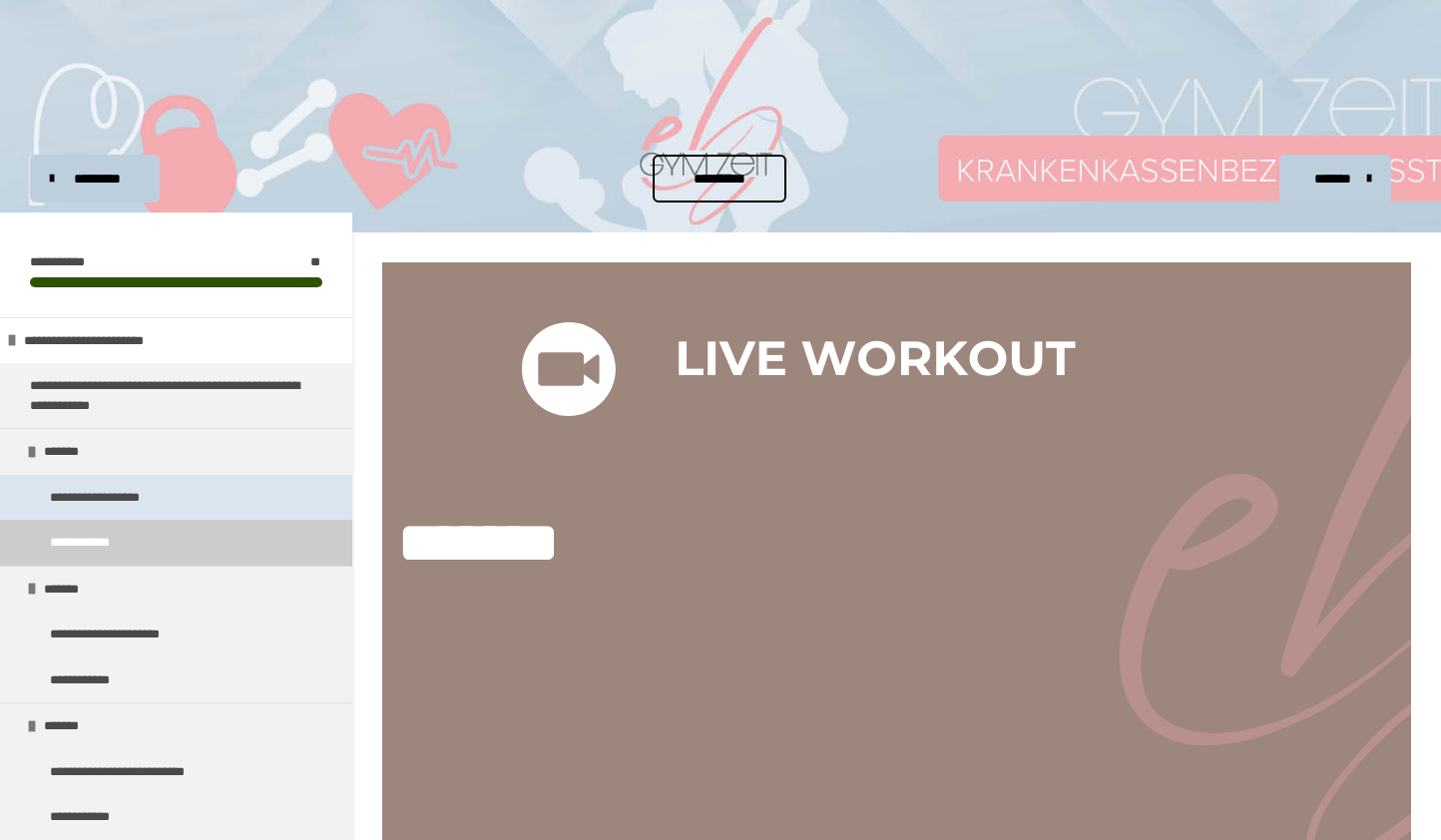 click on "**********" at bounding box center [109, 498] 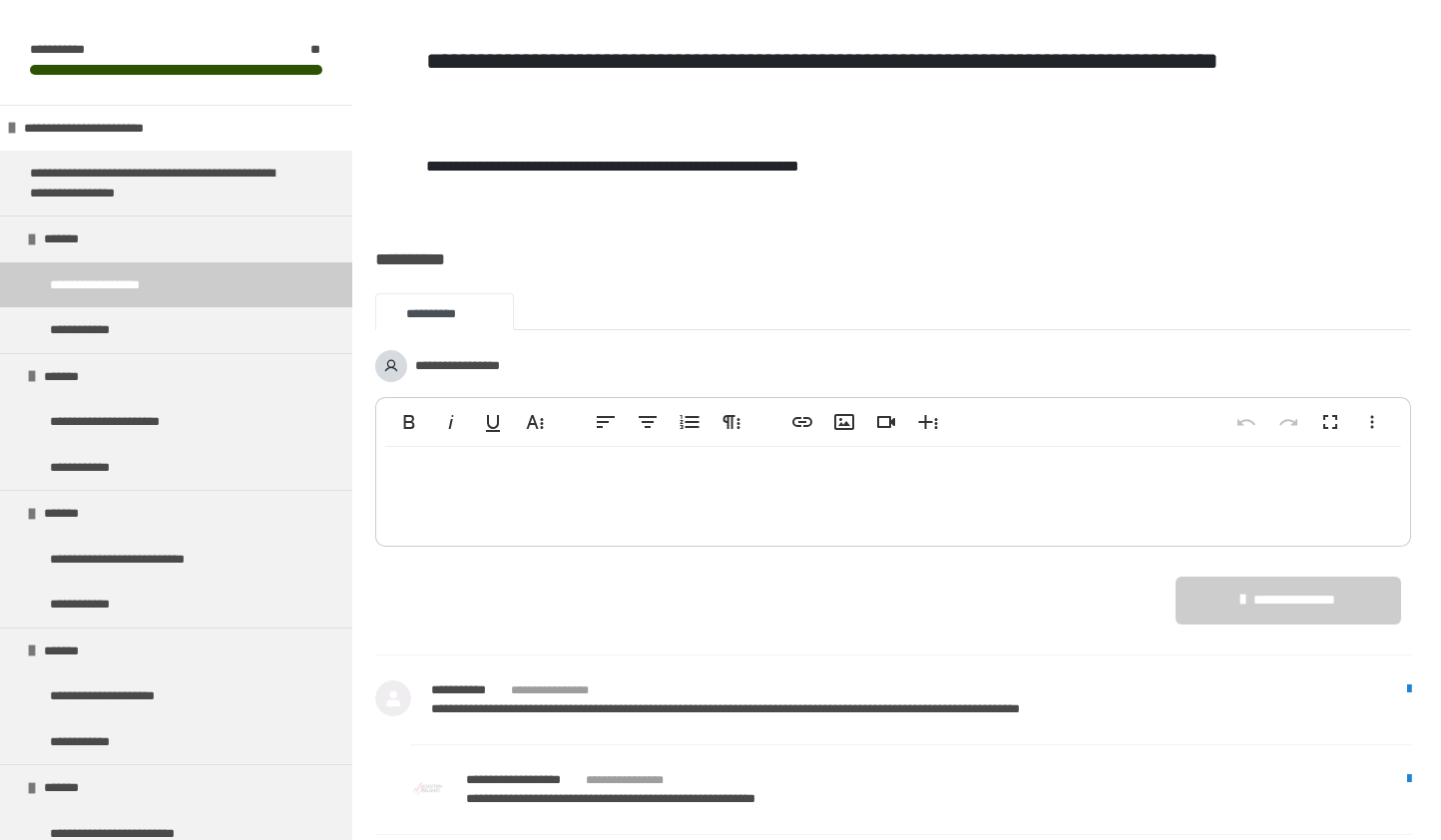 scroll, scrollTop: 3271, scrollLeft: 0, axis: vertical 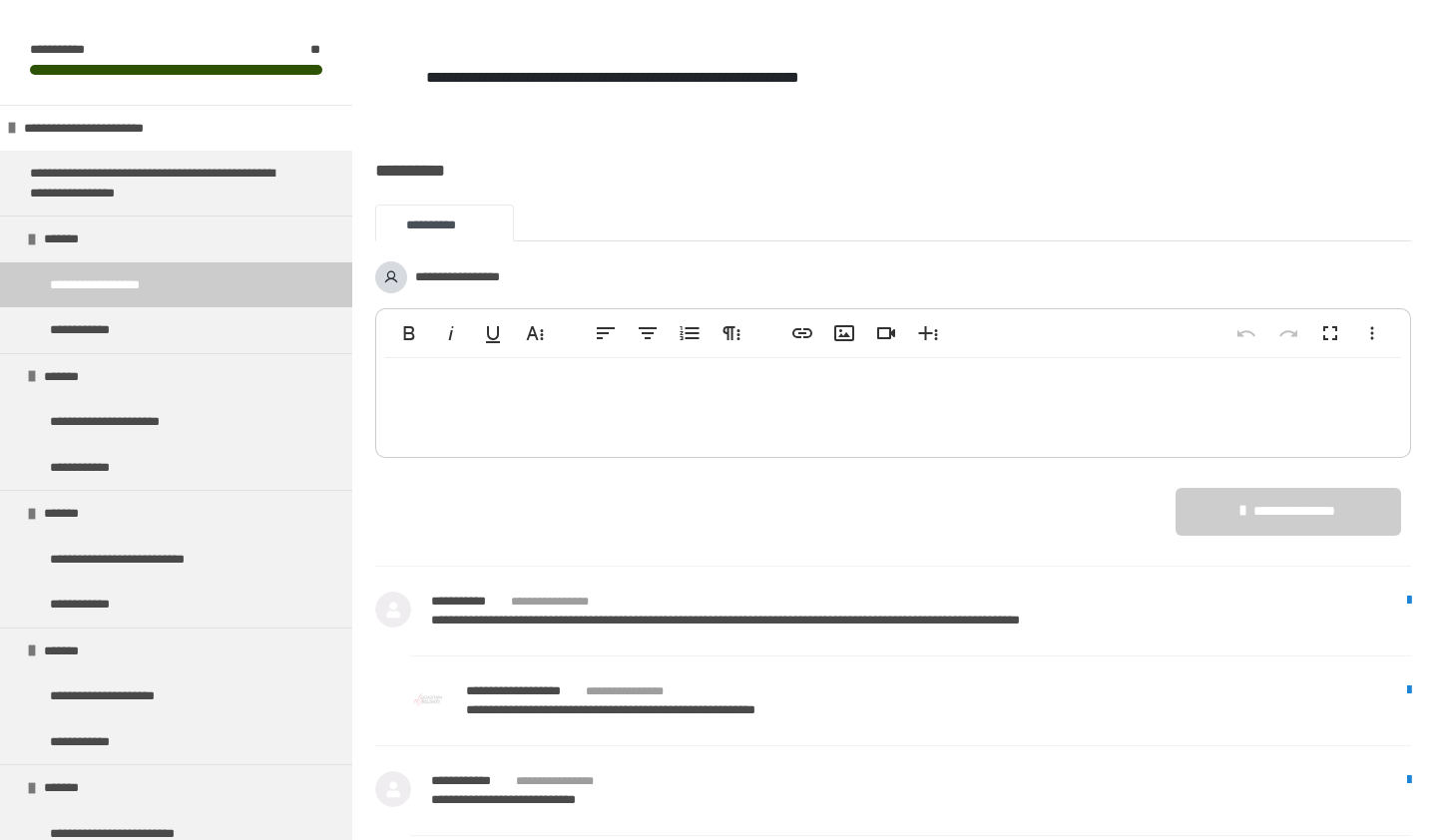 click at bounding box center (893, 403) 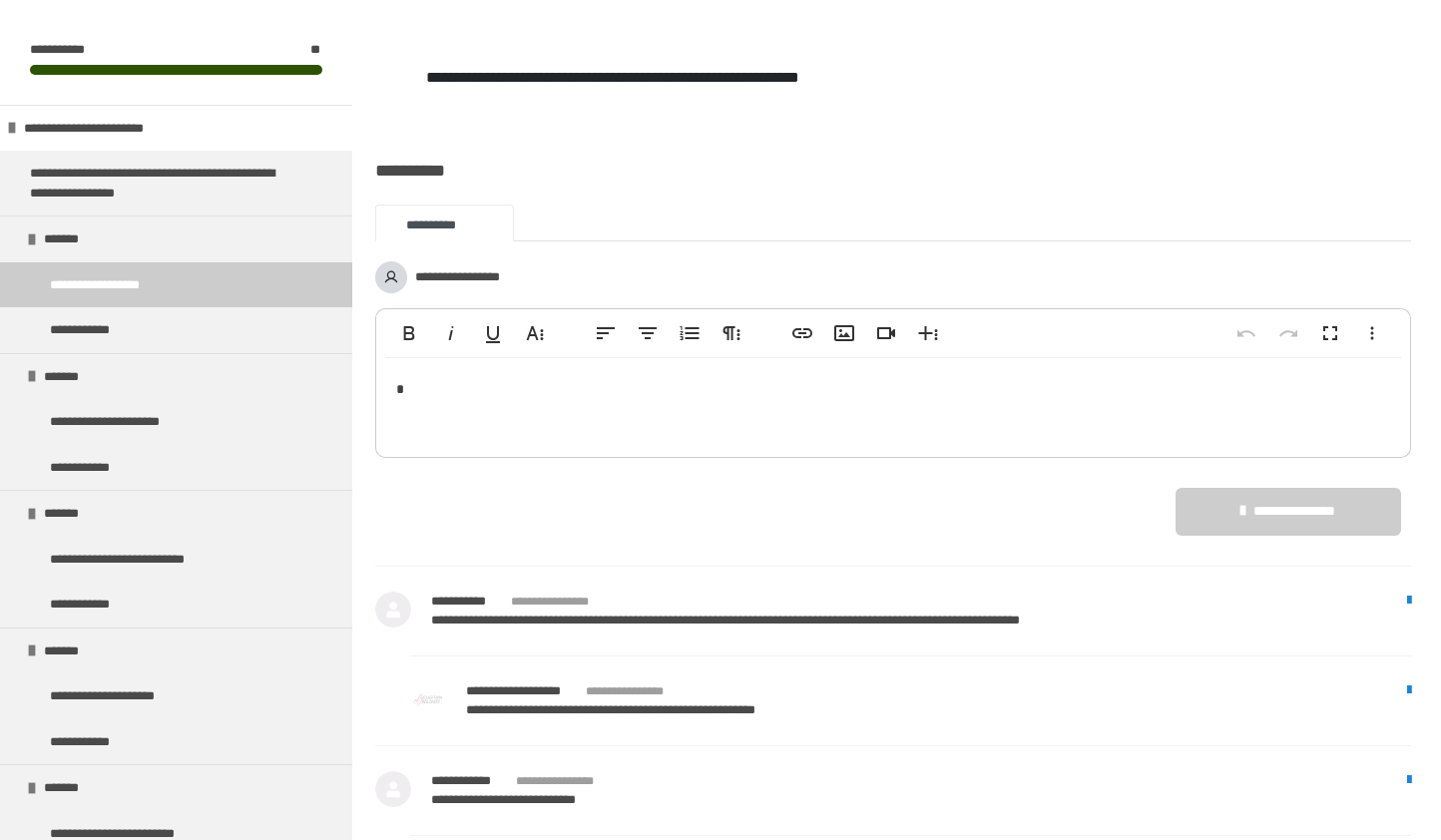 type 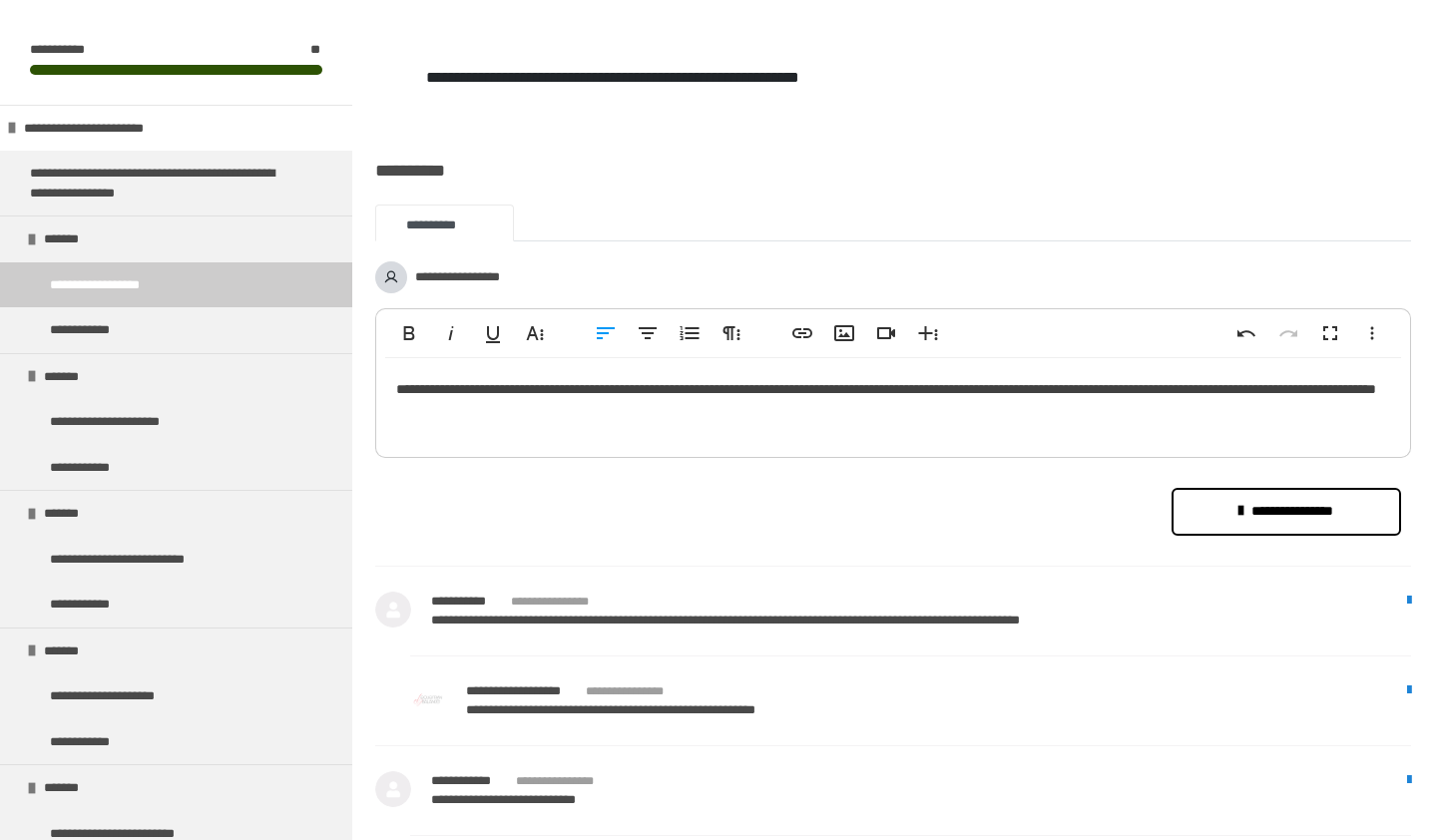 click on "**********" at bounding box center [1286, 512] 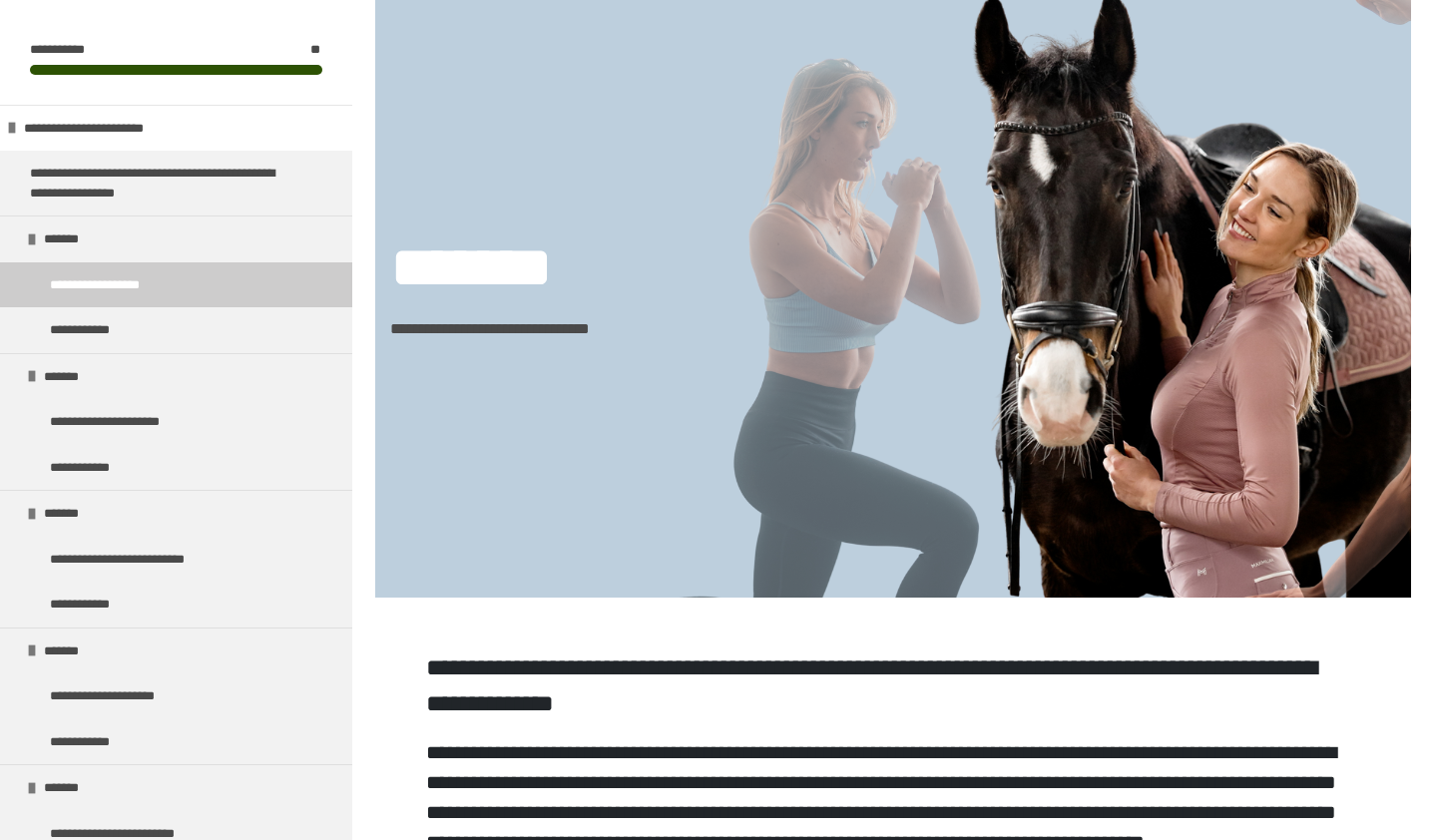 scroll, scrollTop: 0, scrollLeft: 0, axis: both 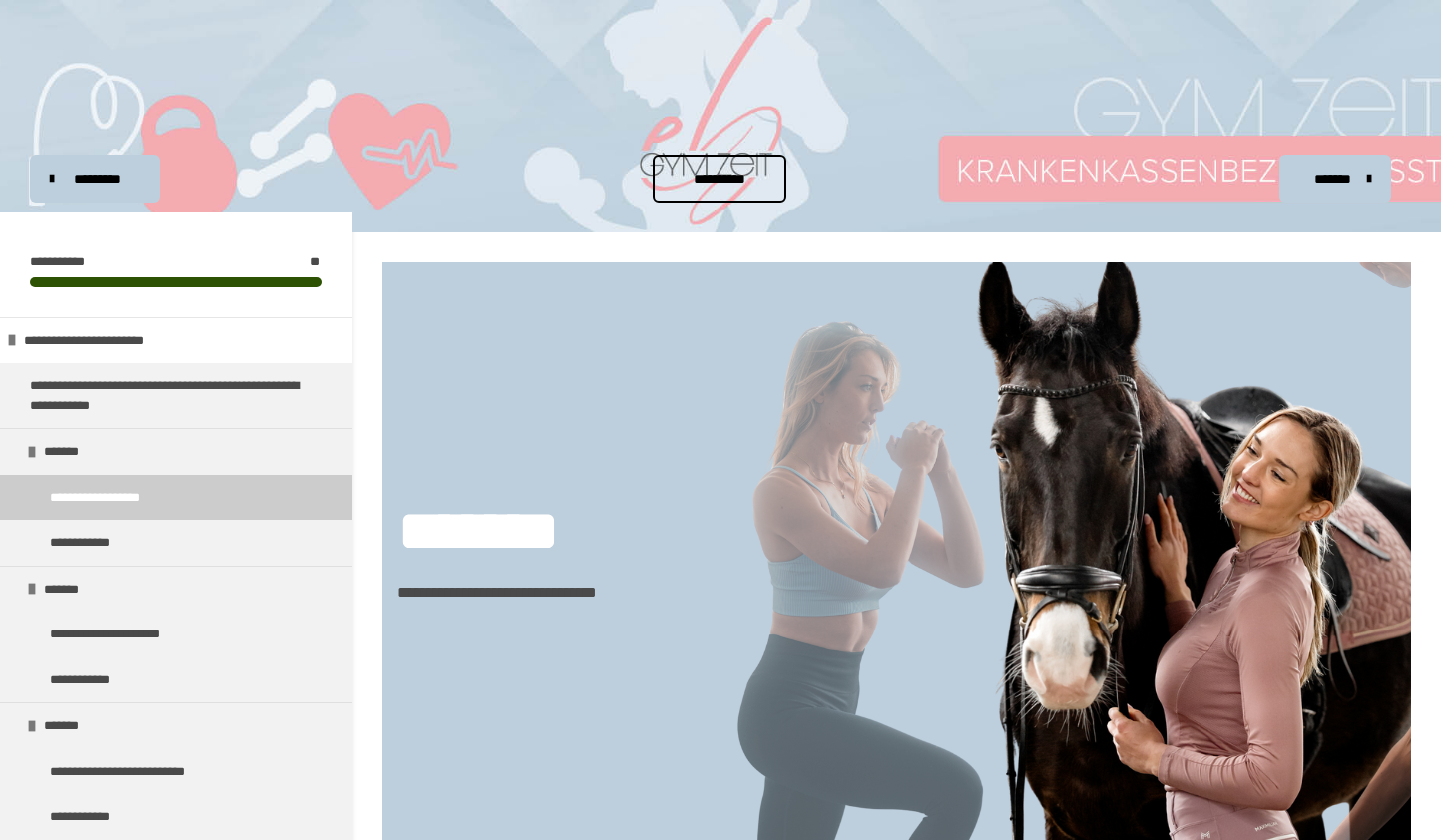 click on "**********" at bounding box center (719, 179) 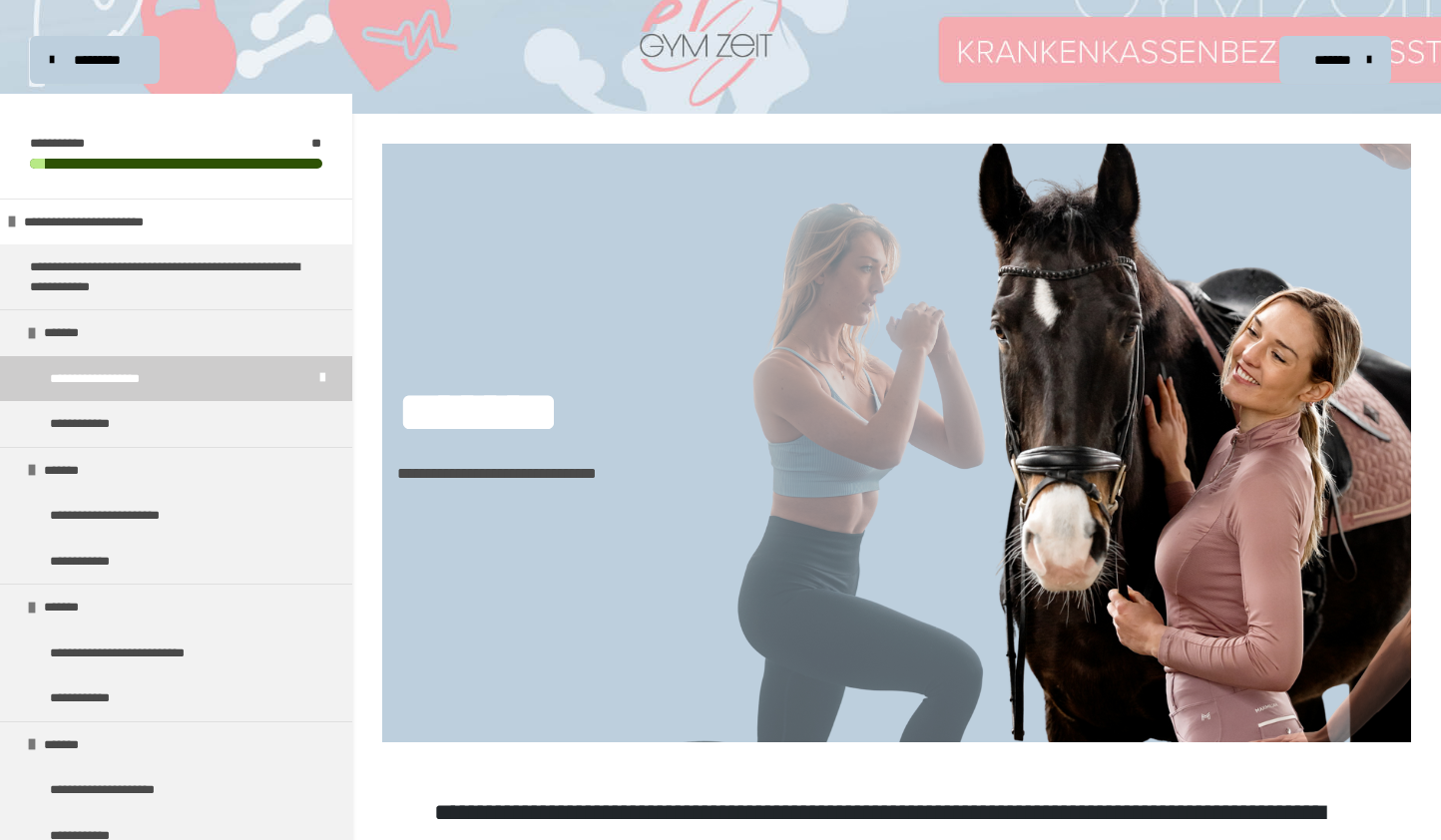scroll, scrollTop: 169, scrollLeft: 0, axis: vertical 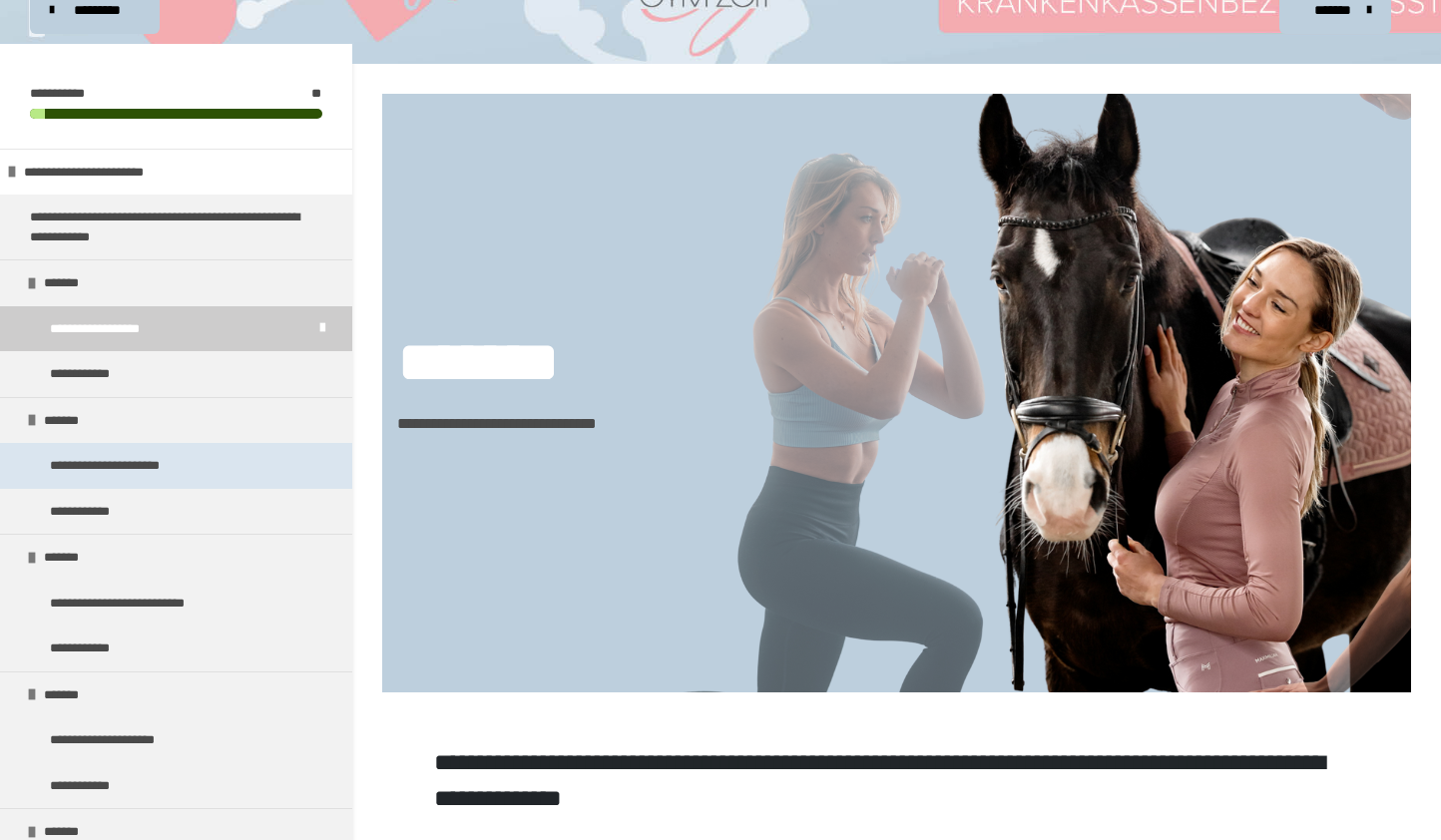 click on "**********" at bounding box center (176, 466) 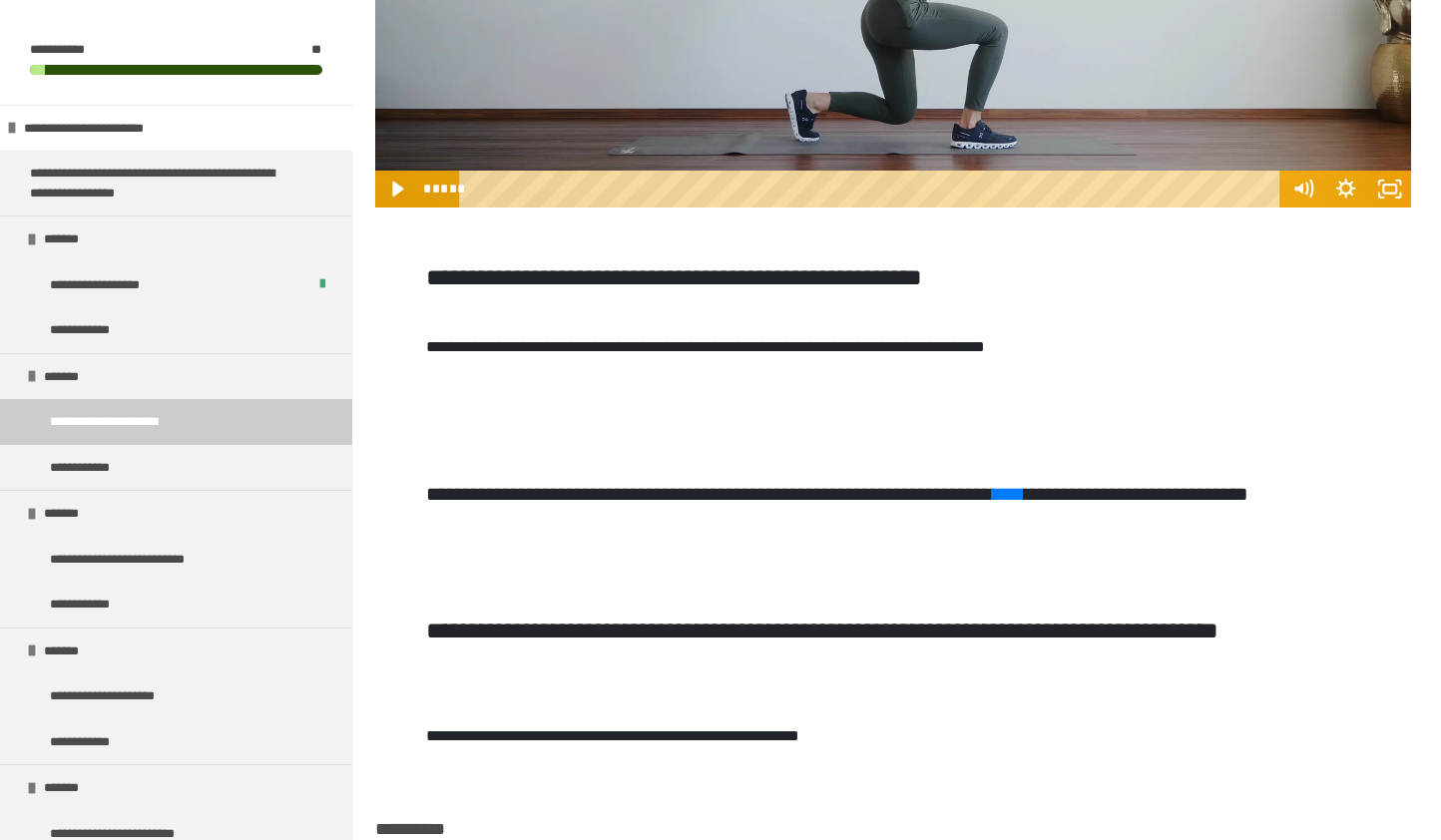 scroll, scrollTop: 2351, scrollLeft: 0, axis: vertical 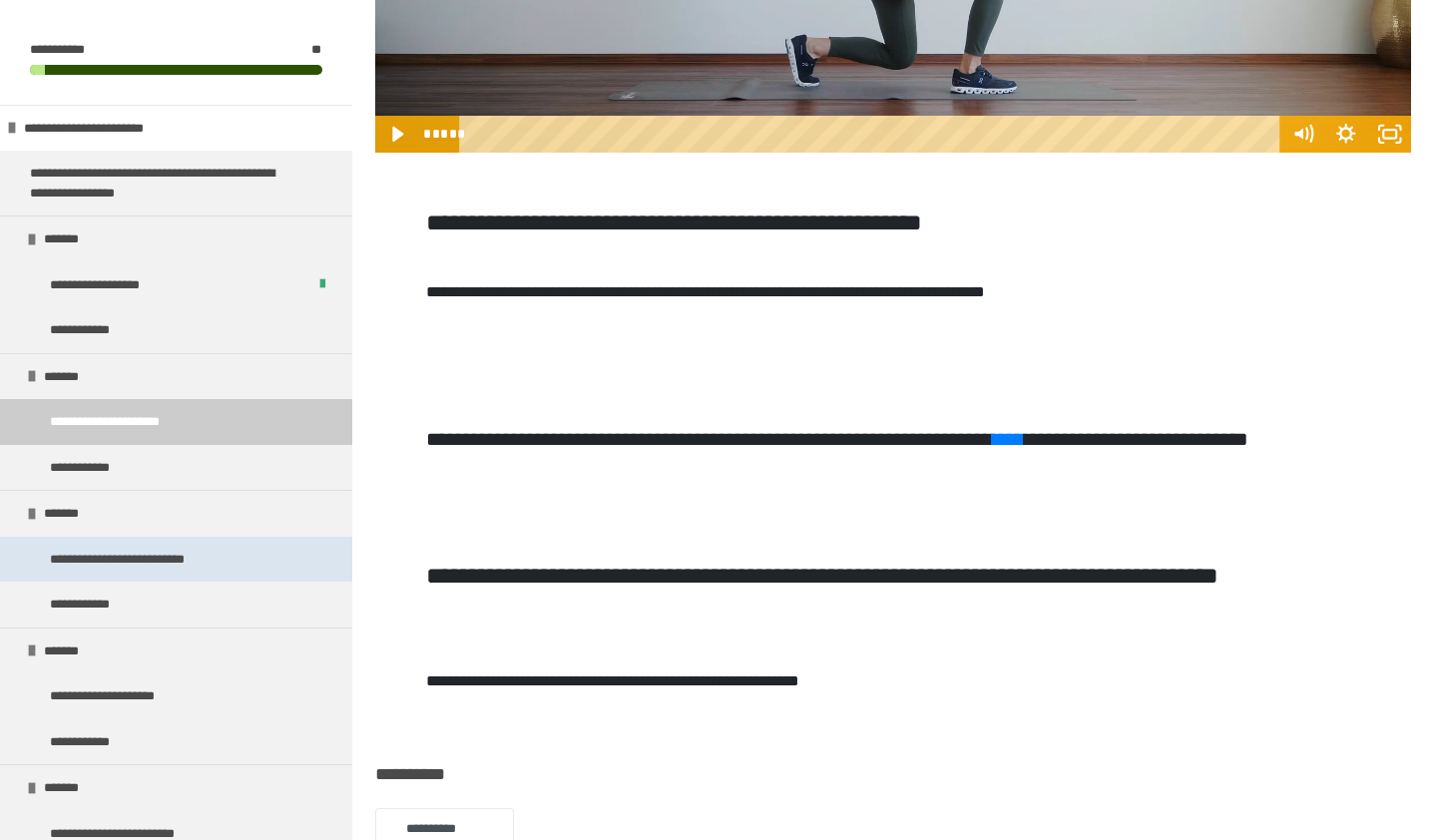 click on "**********" at bounding box center [134, 560] 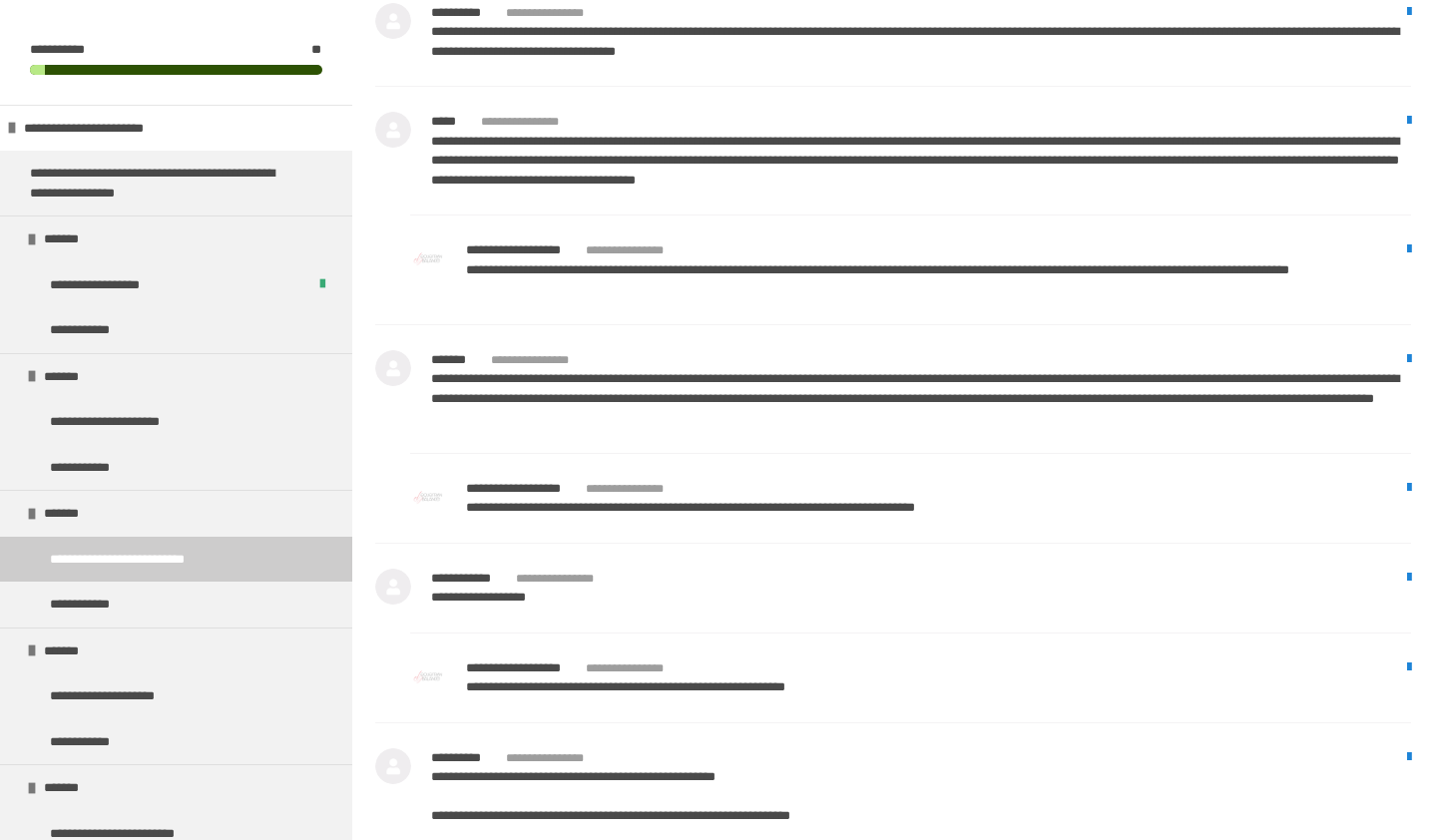 scroll, scrollTop: 3775, scrollLeft: 0, axis: vertical 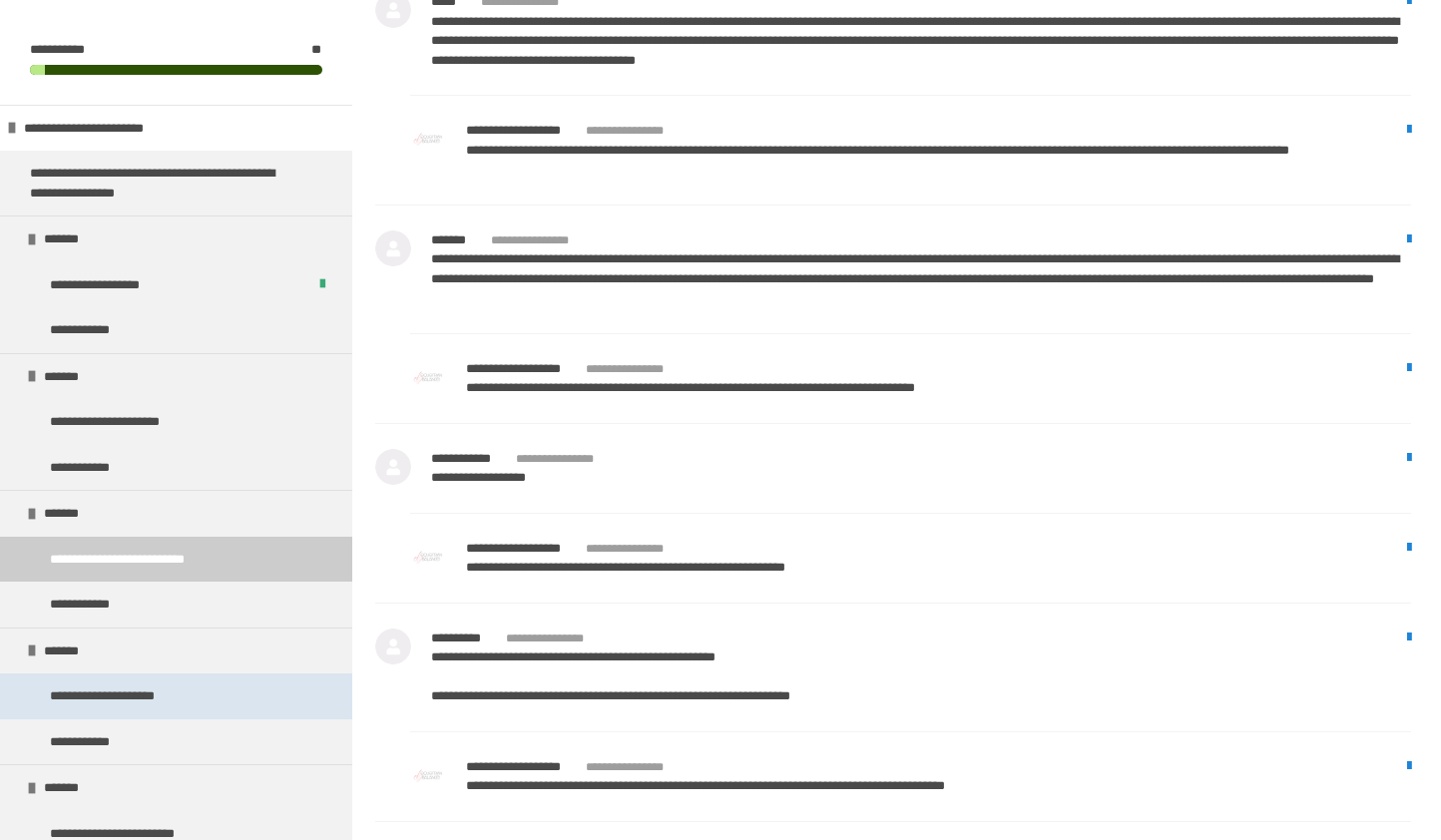 click on "**********" at bounding box center (118, 696) 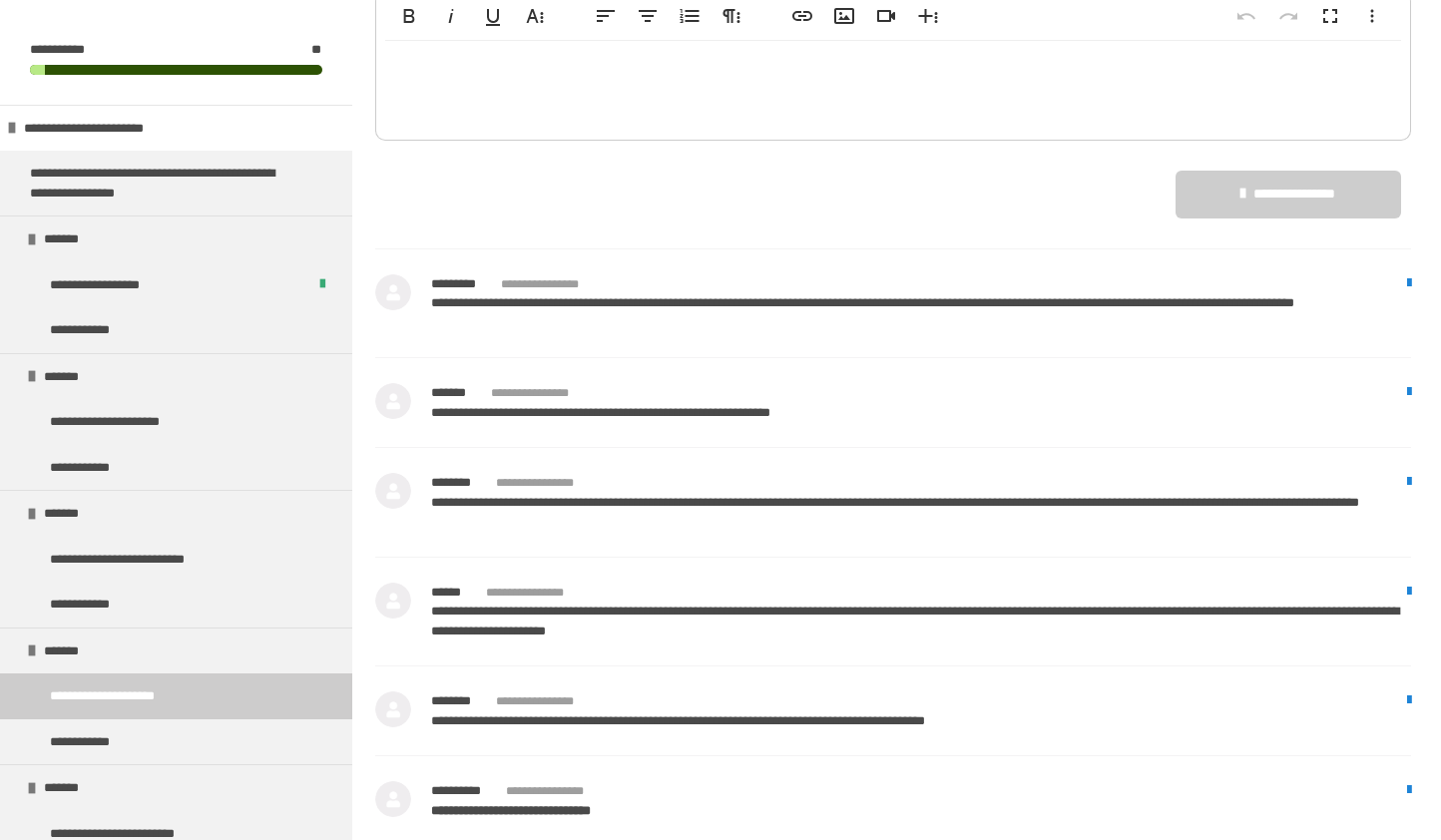 scroll, scrollTop: 2922, scrollLeft: 0, axis: vertical 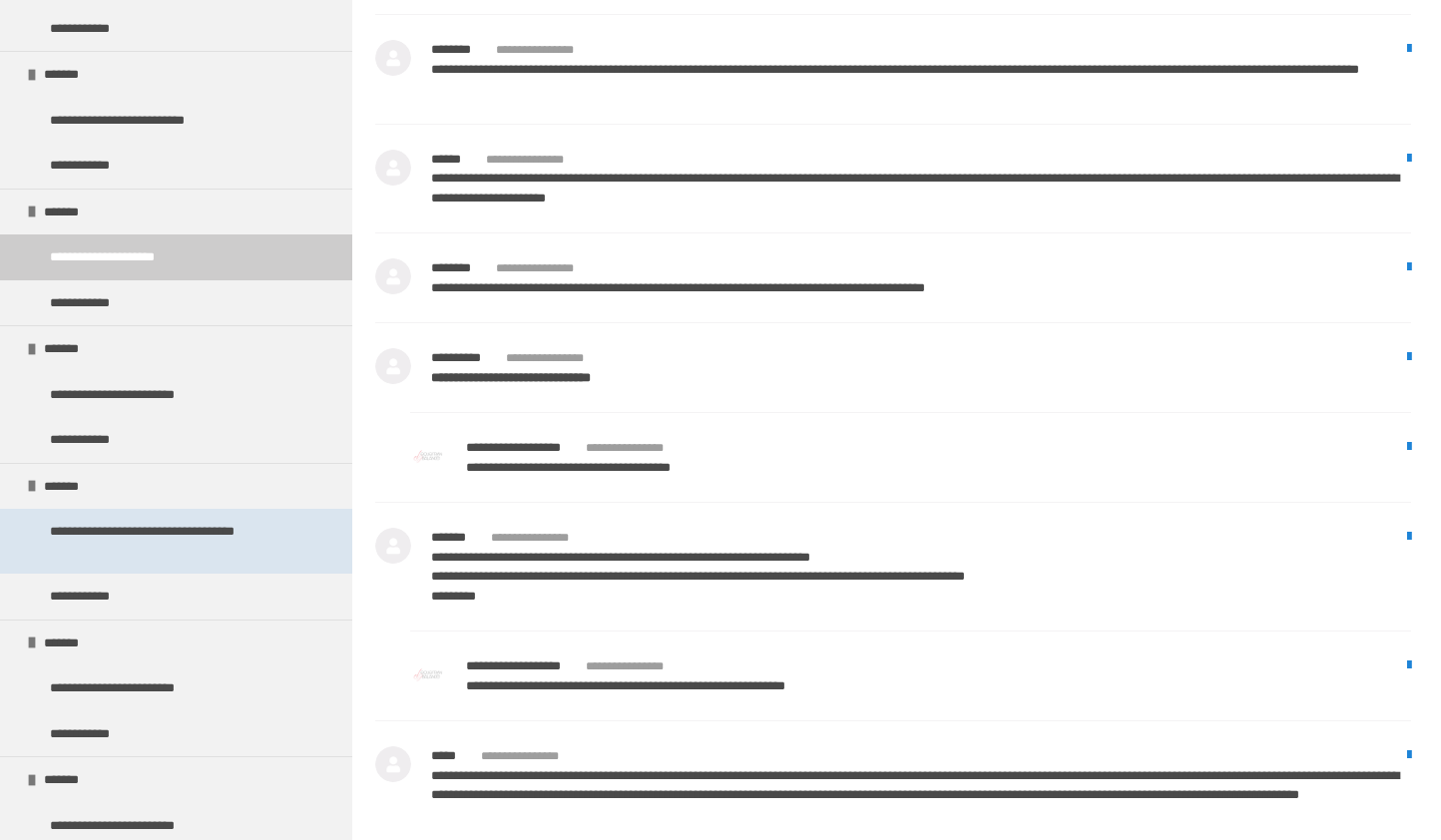 click on "**********" at bounding box center [171, 541] 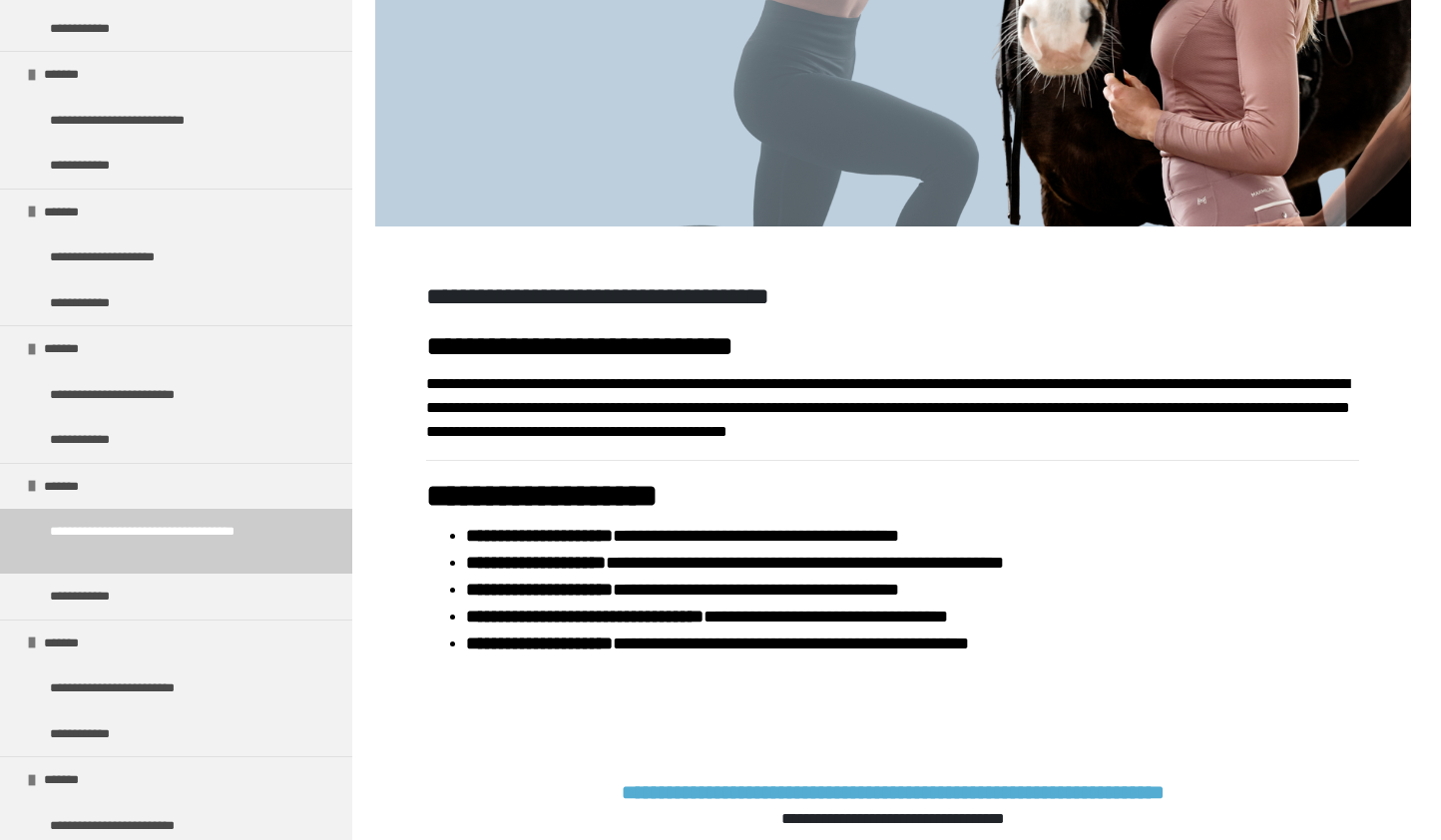 scroll, scrollTop: 0, scrollLeft: 0, axis: both 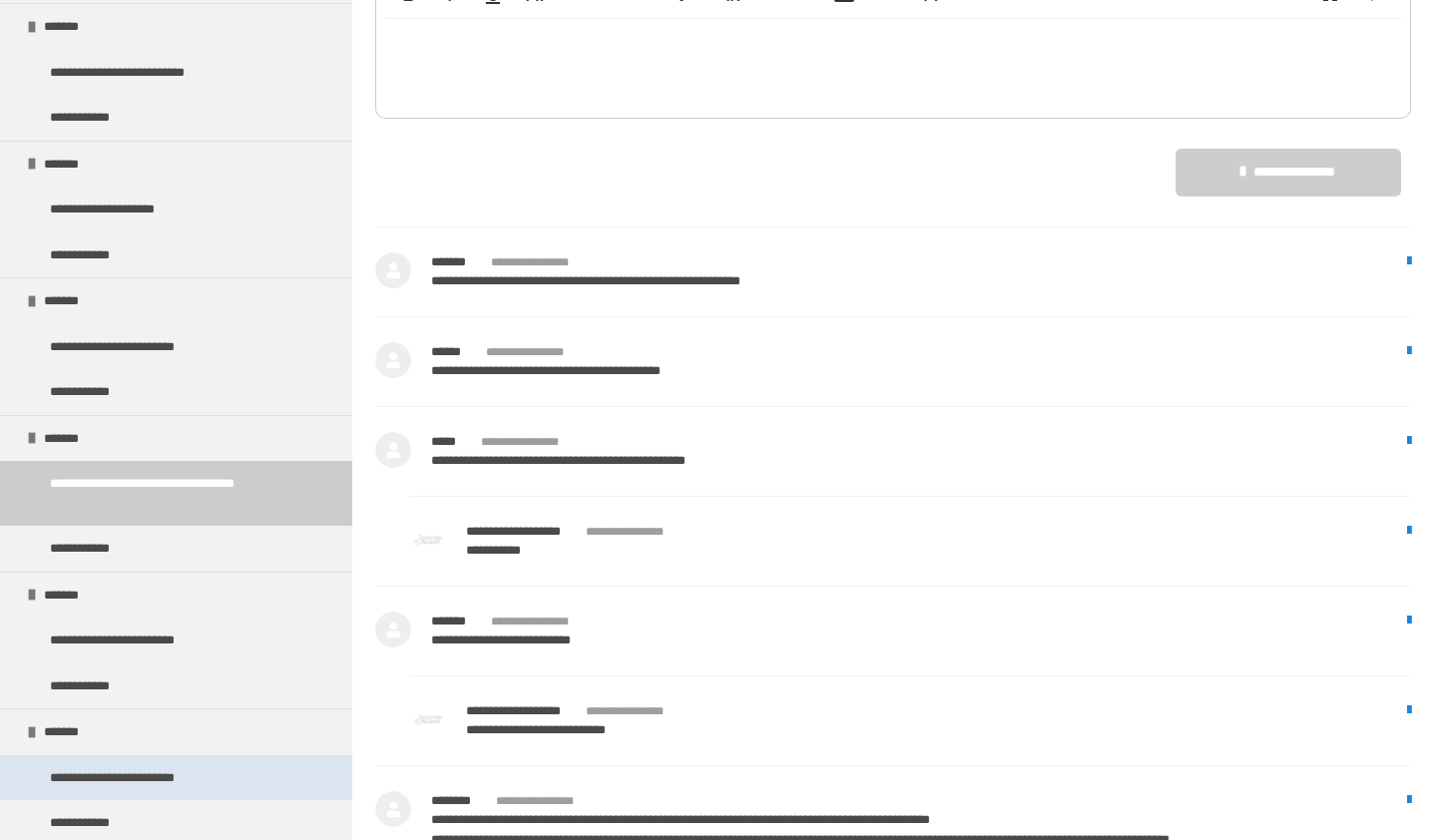 click on "**********" at bounding box center (132, 778) 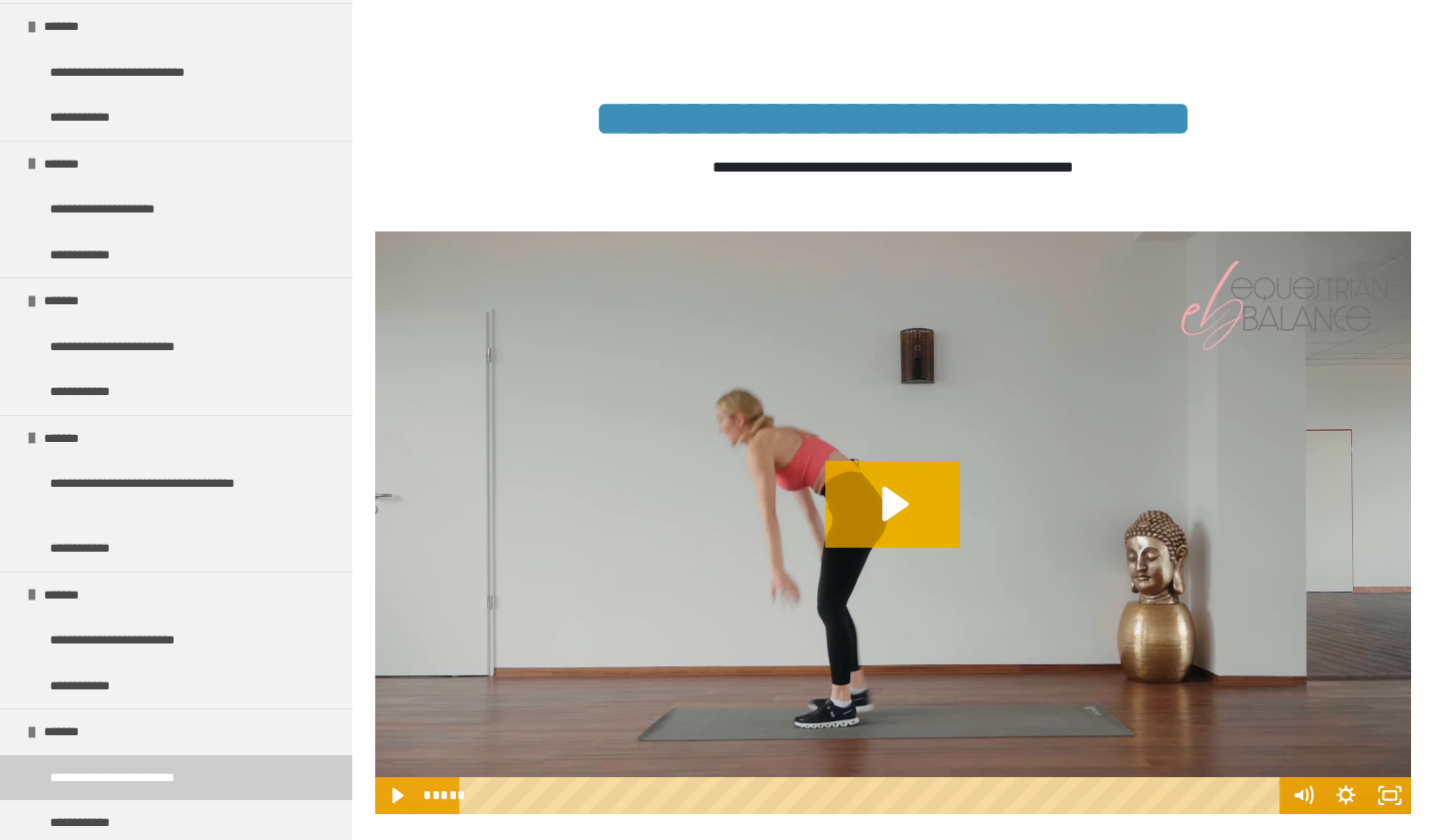 scroll, scrollTop: 0, scrollLeft: 0, axis: both 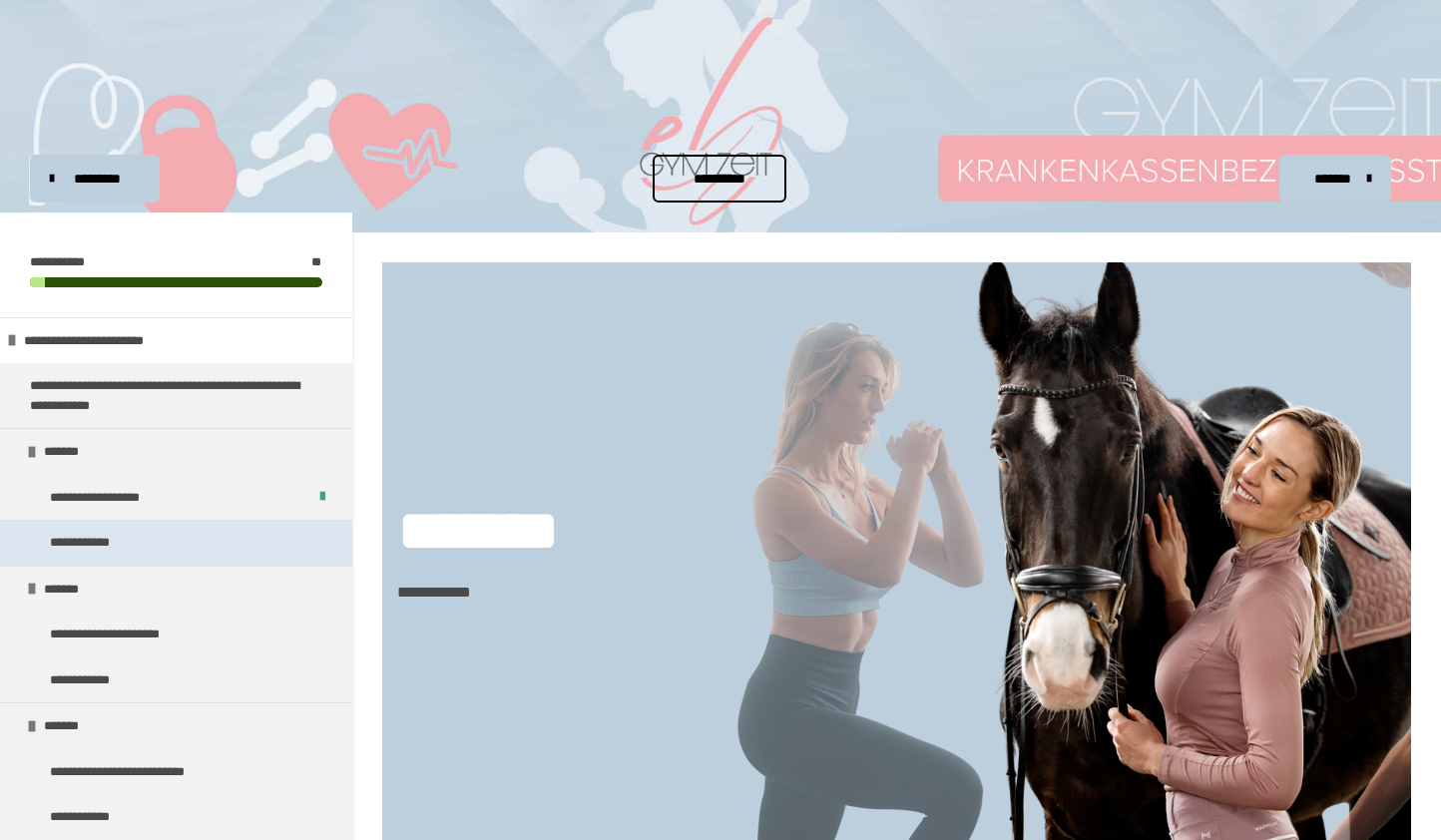 click on "**********" at bounding box center (93, 543) 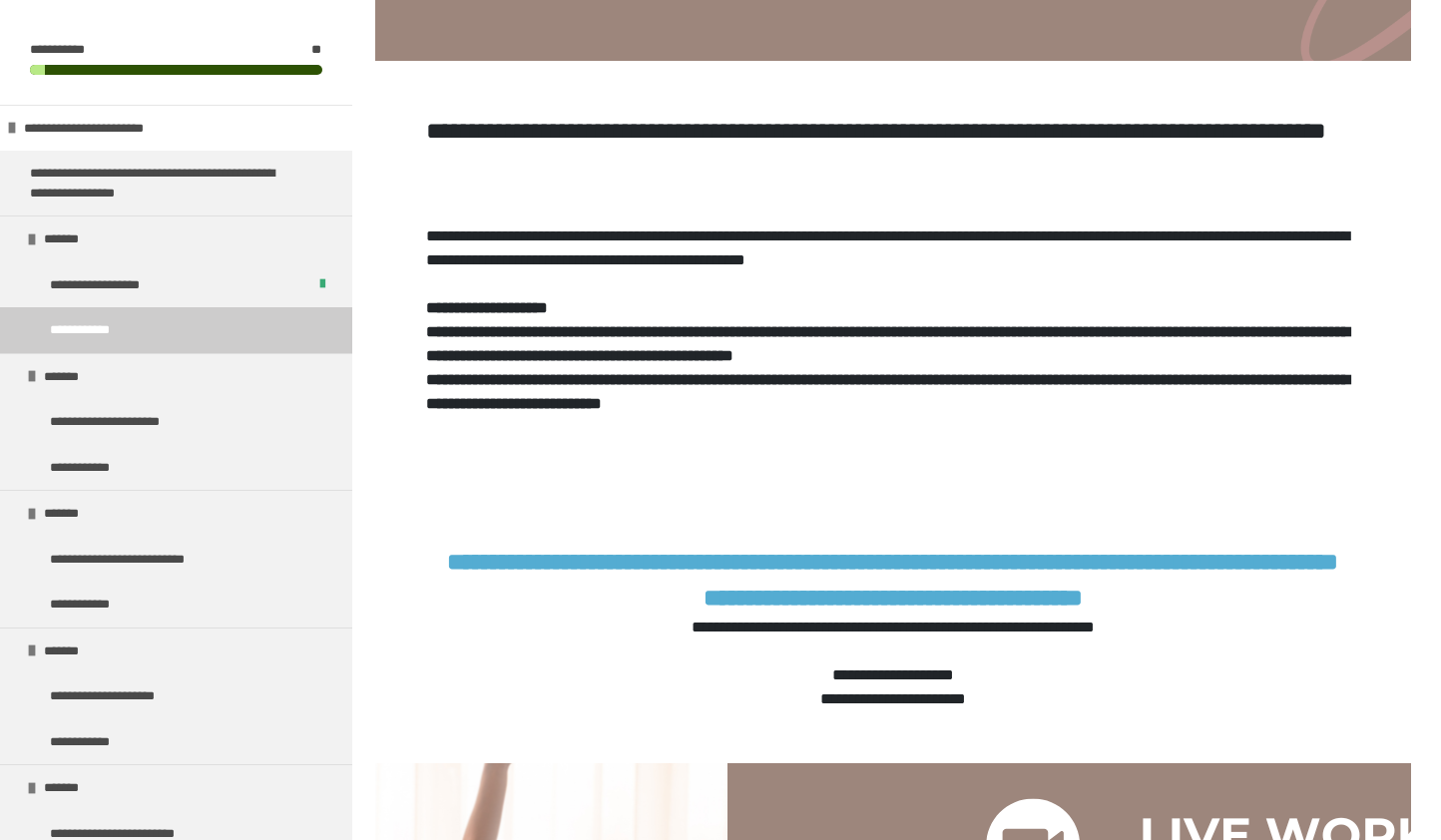 scroll, scrollTop: 0, scrollLeft: 0, axis: both 